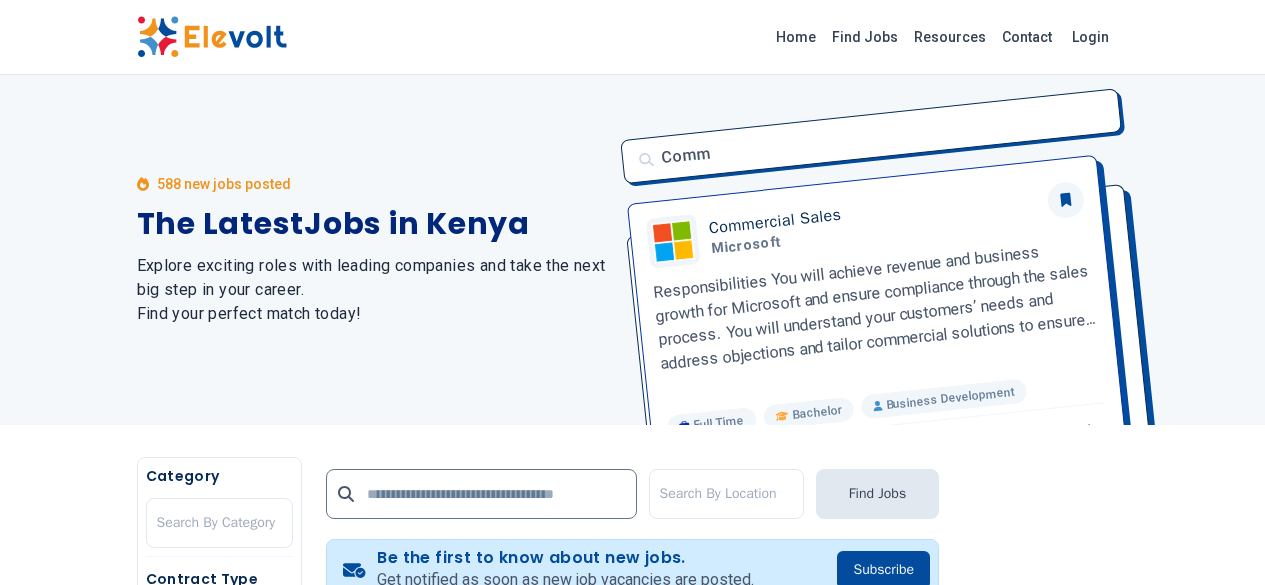 scroll, scrollTop: 0, scrollLeft: 0, axis: both 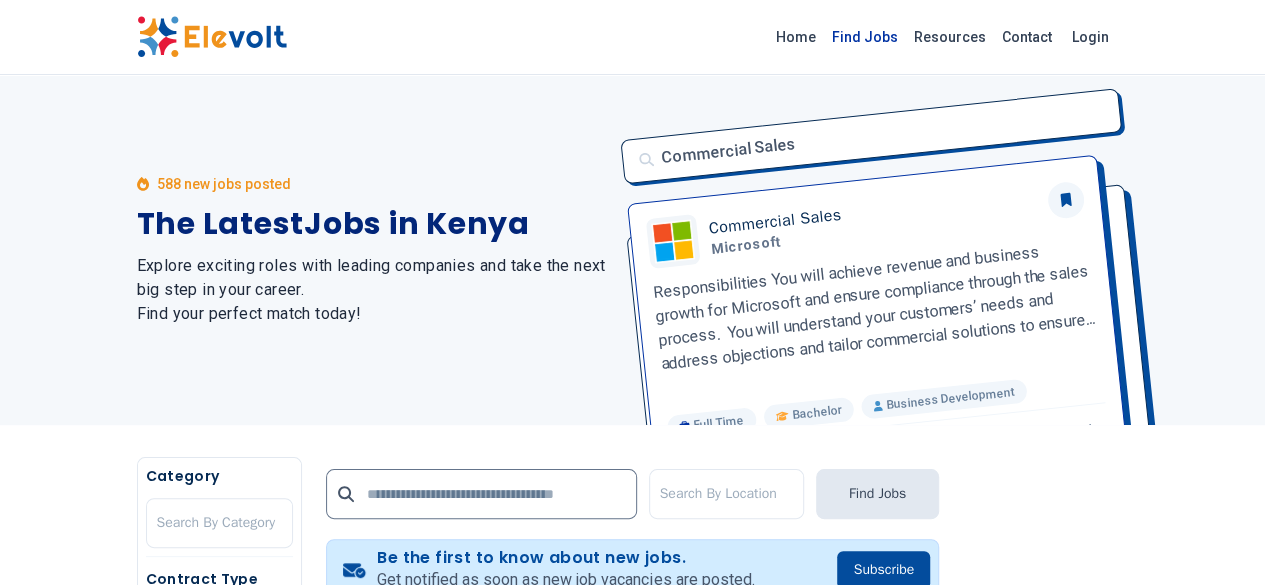 click on "Find Jobs" at bounding box center (865, 37) 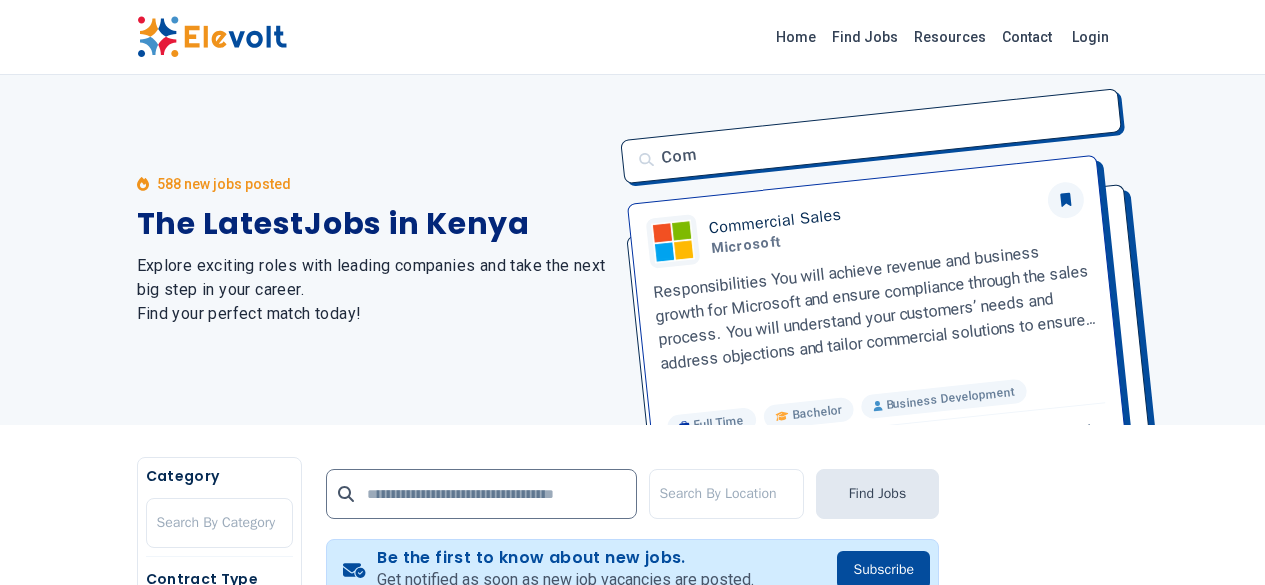 scroll, scrollTop: 0, scrollLeft: 0, axis: both 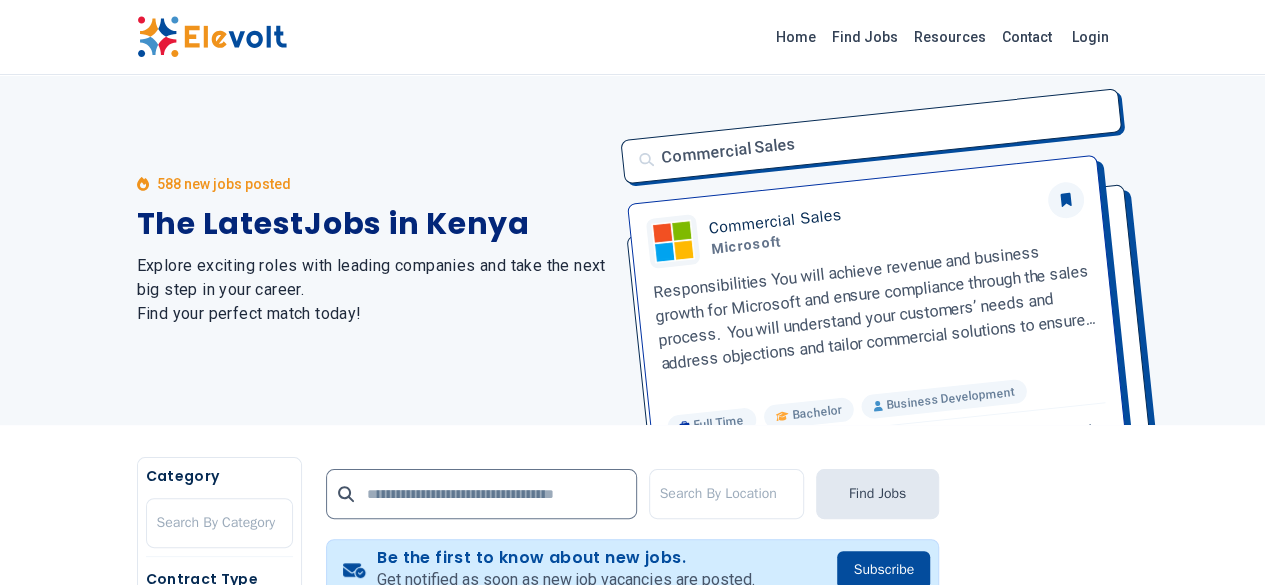 click on "Find Jobs" at bounding box center (865, 37) 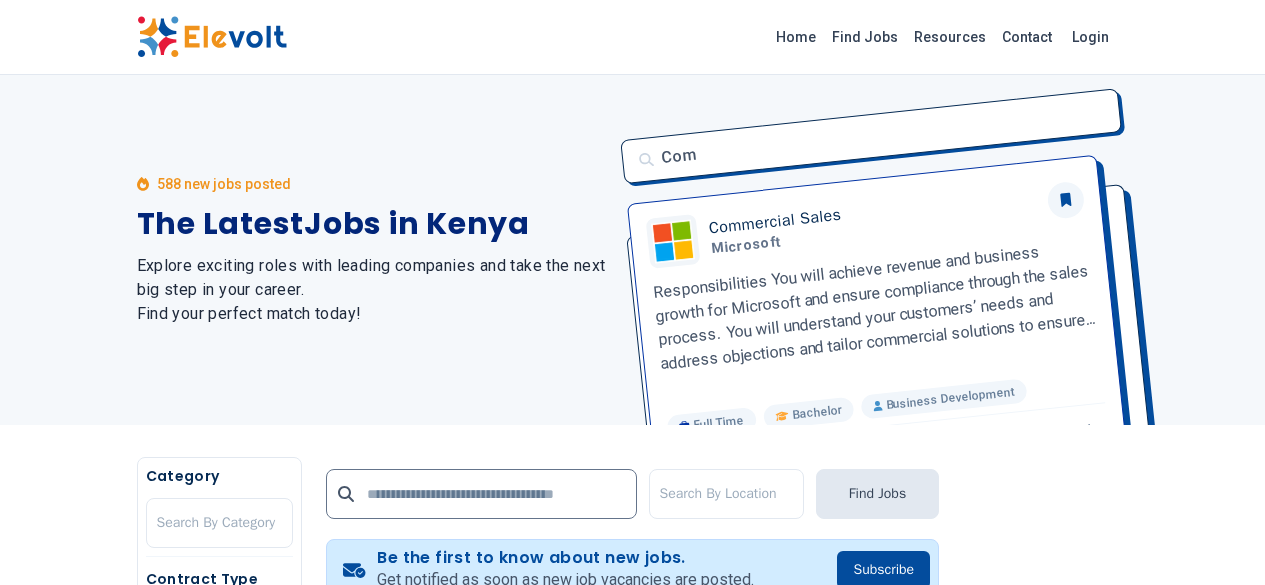 click on "Find Jobs" at bounding box center (865, 37) 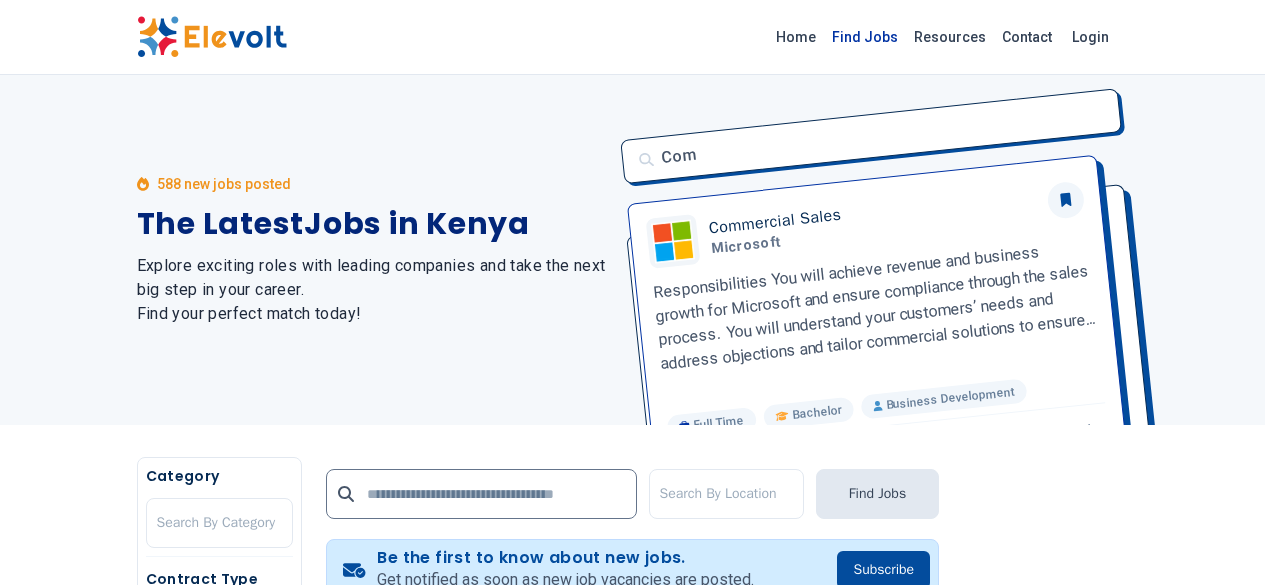 scroll, scrollTop: 0, scrollLeft: 0, axis: both 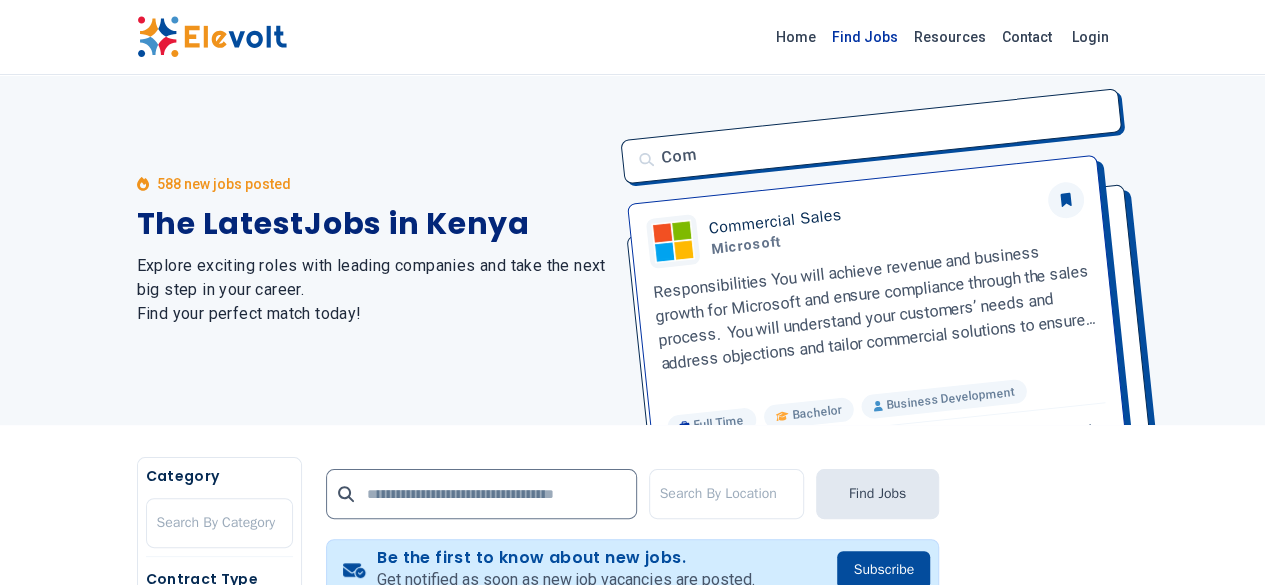 drag, startPoint x: 0, startPoint y: 0, endPoint x: 1001, endPoint y: 37, distance: 1001.6836 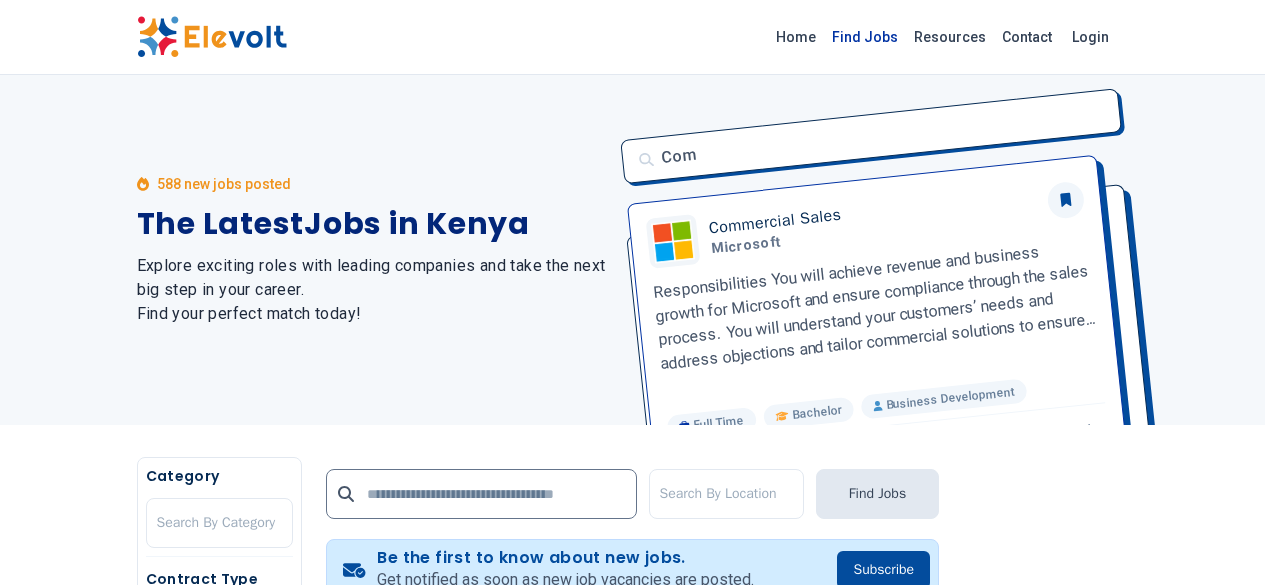 scroll, scrollTop: 0, scrollLeft: 0, axis: both 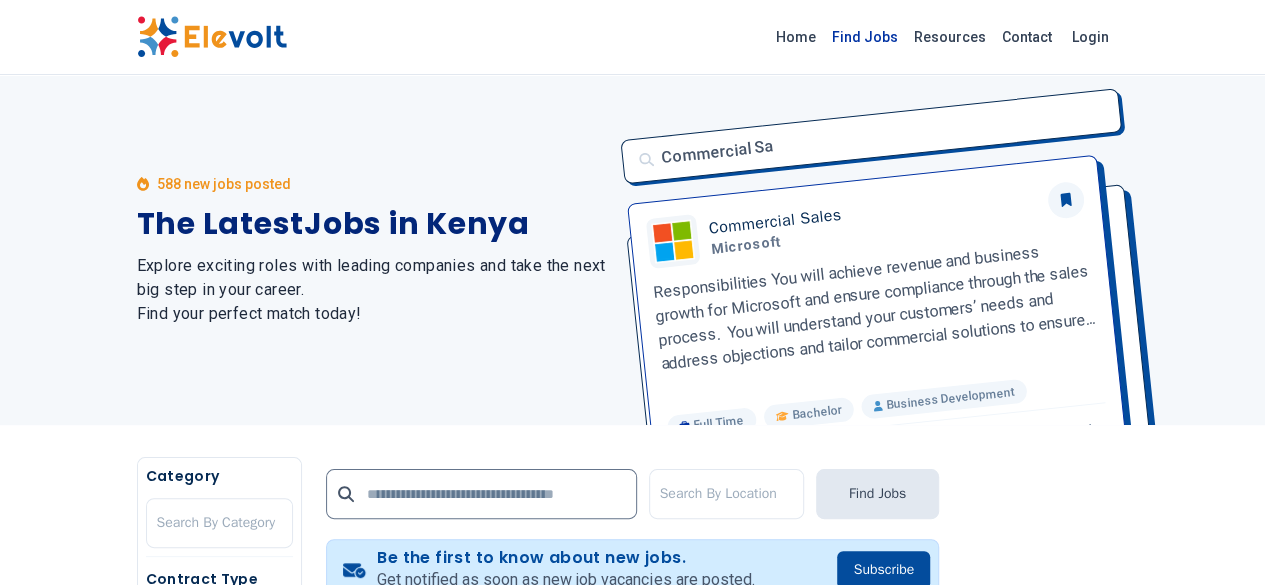 click on "Find Jobs" at bounding box center (865, 37) 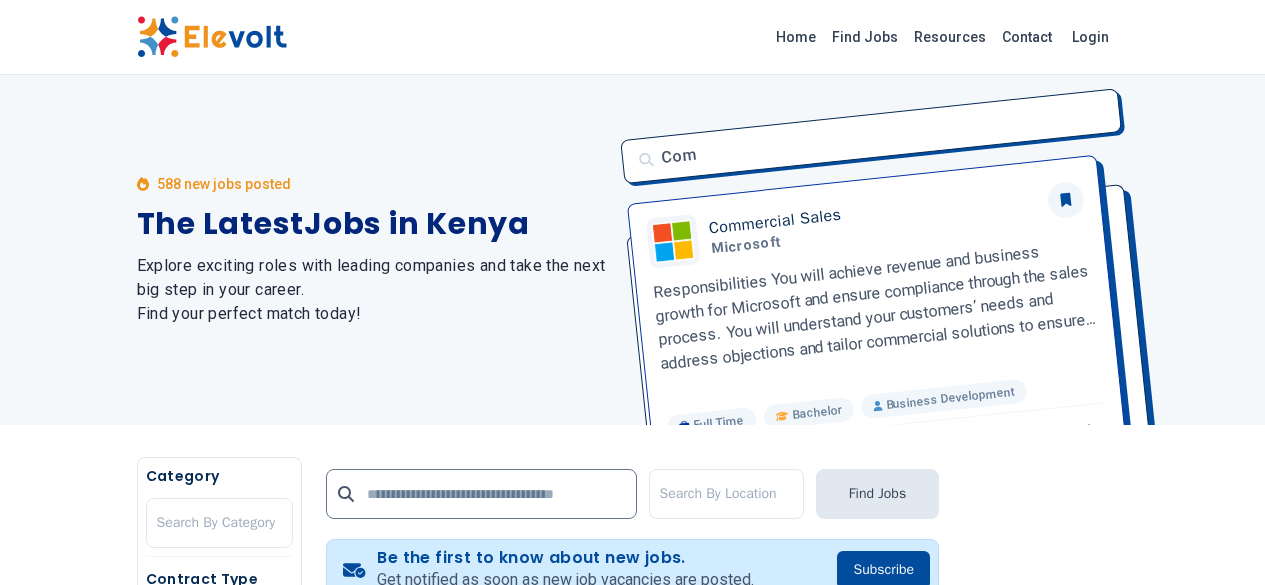 scroll, scrollTop: 0, scrollLeft: 0, axis: both 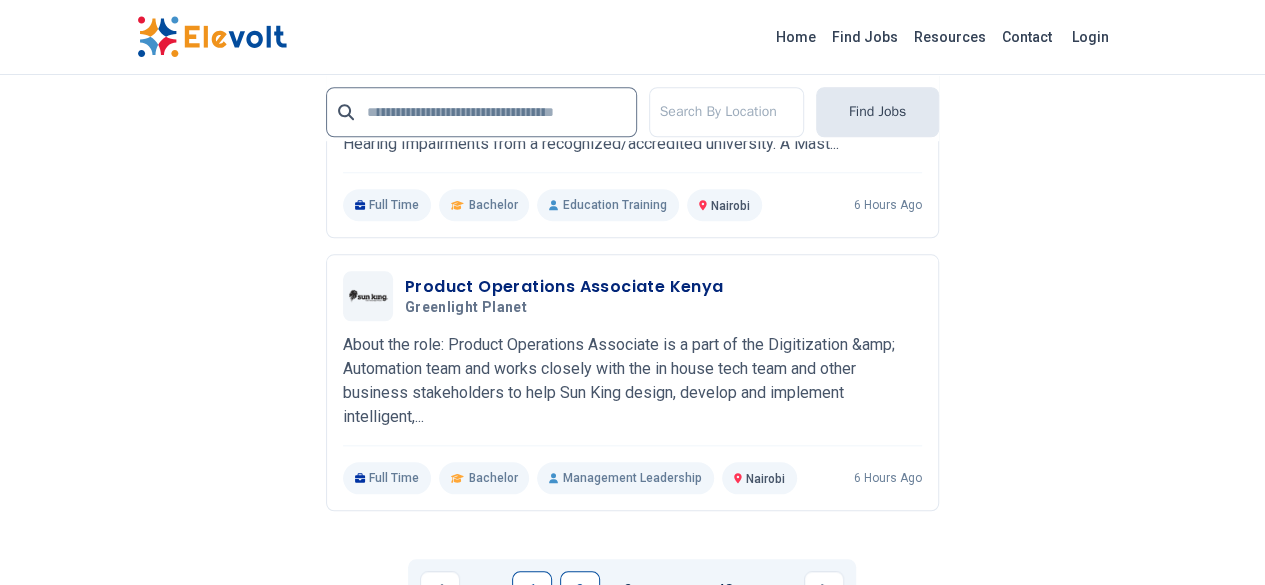 click on "2" at bounding box center (580, 591) 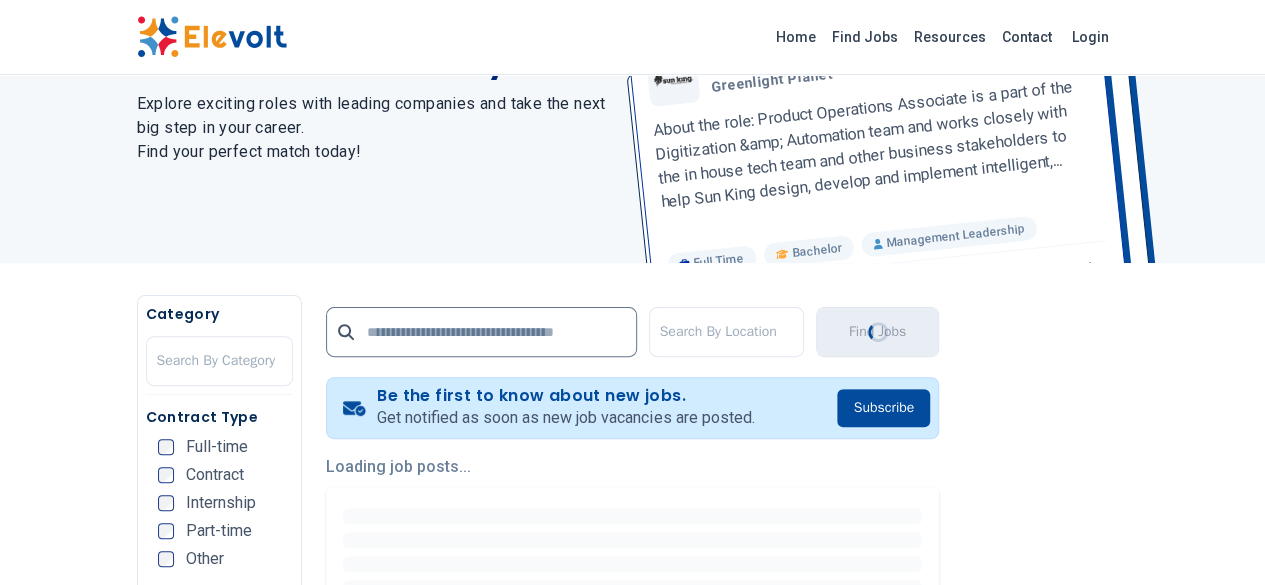 scroll, scrollTop: 0, scrollLeft: 0, axis: both 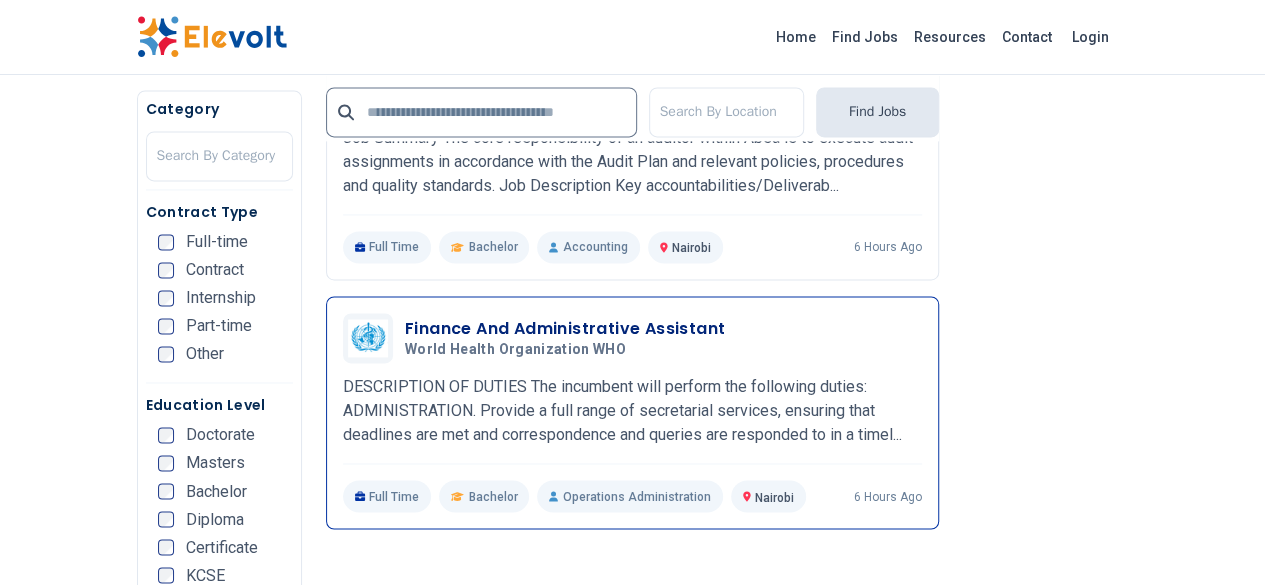 click on "DESCRIPTION OF DUTIES
The incumbent will perform the following duties:
ADMINISTRATION.
Provide a full range of secretarial services, ensuring that deadlines are met and correspondence and queries are responded to in a timel..." at bounding box center [632, 411] 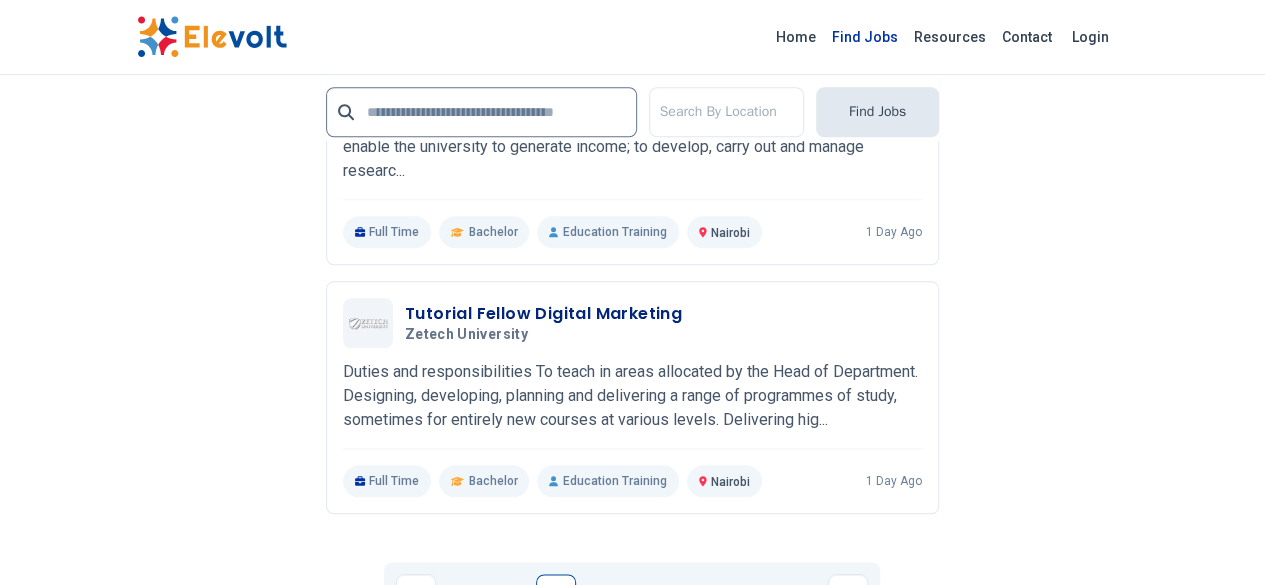 scroll, scrollTop: 4671, scrollLeft: 0, axis: vertical 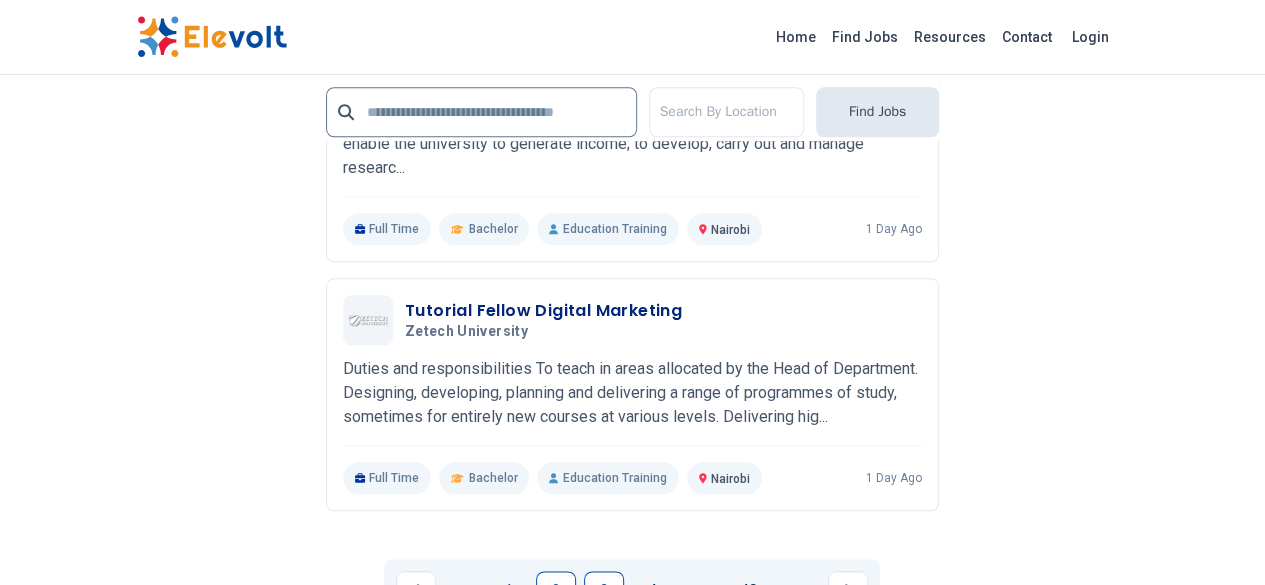 click on "3" at bounding box center (604, 591) 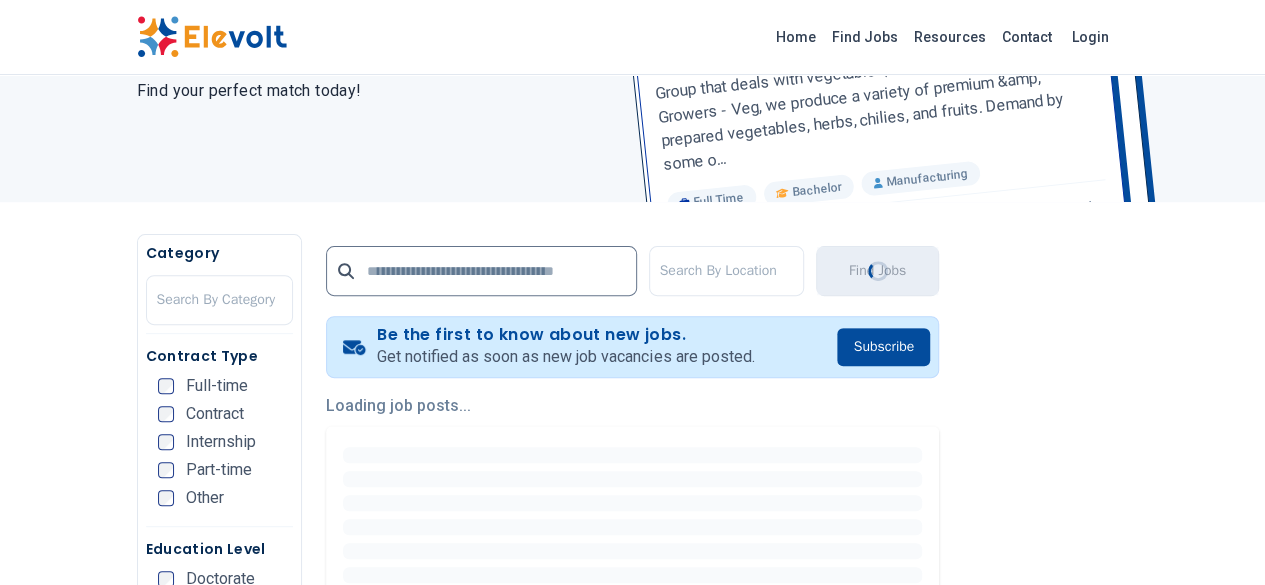 scroll, scrollTop: 0, scrollLeft: 0, axis: both 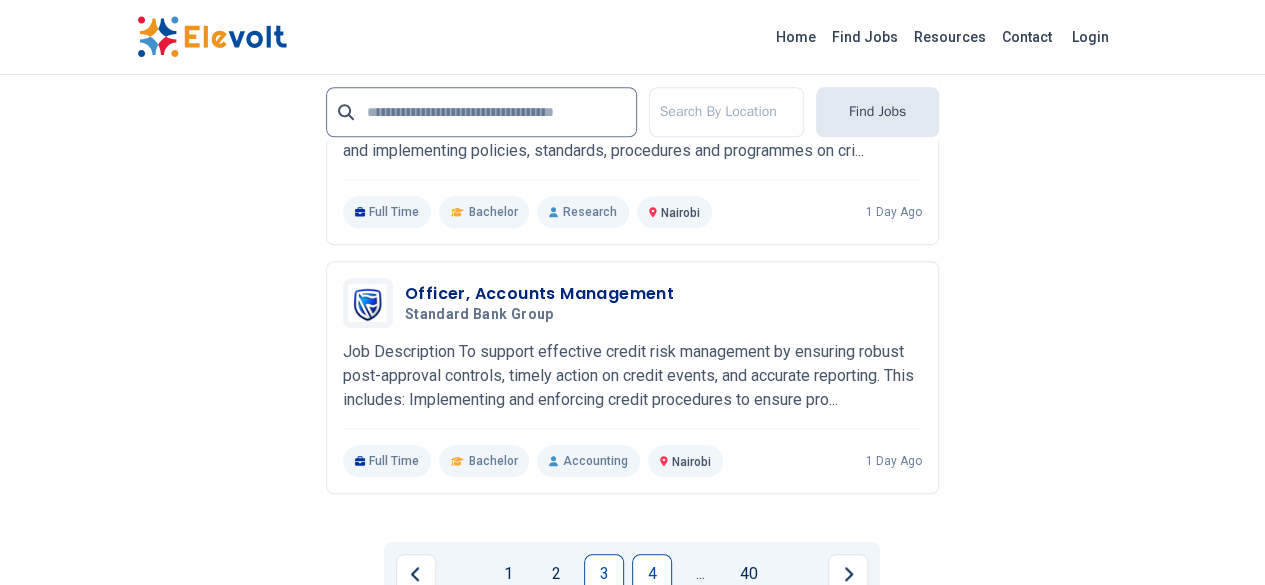 click on "4" at bounding box center (652, 574) 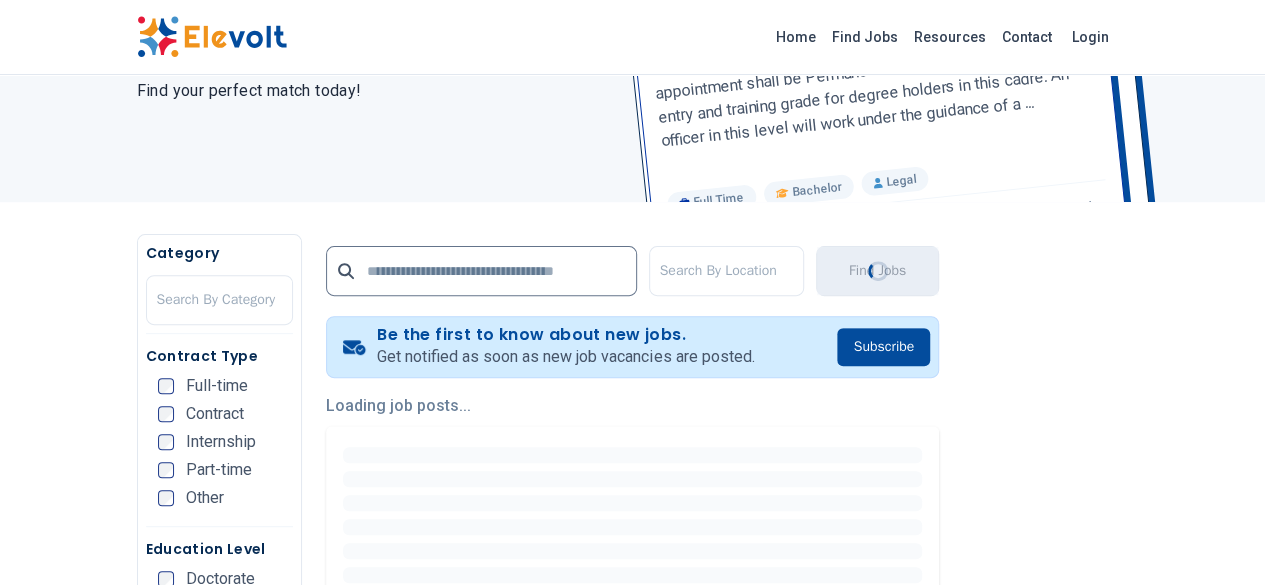 scroll, scrollTop: 0, scrollLeft: 0, axis: both 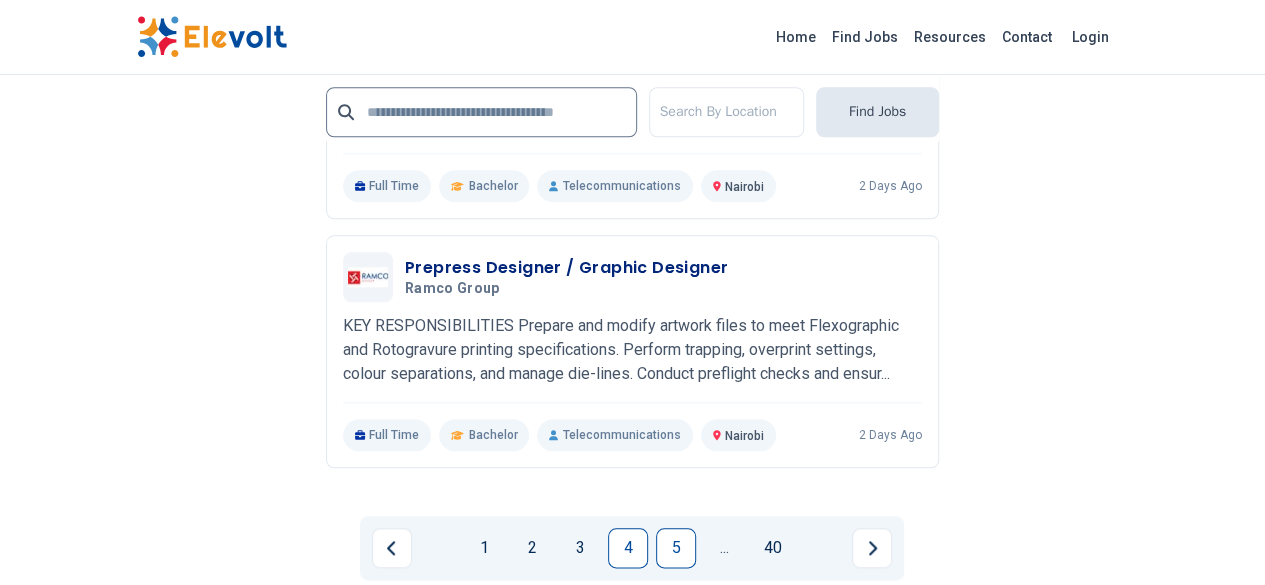 click on "5" at bounding box center (676, 548) 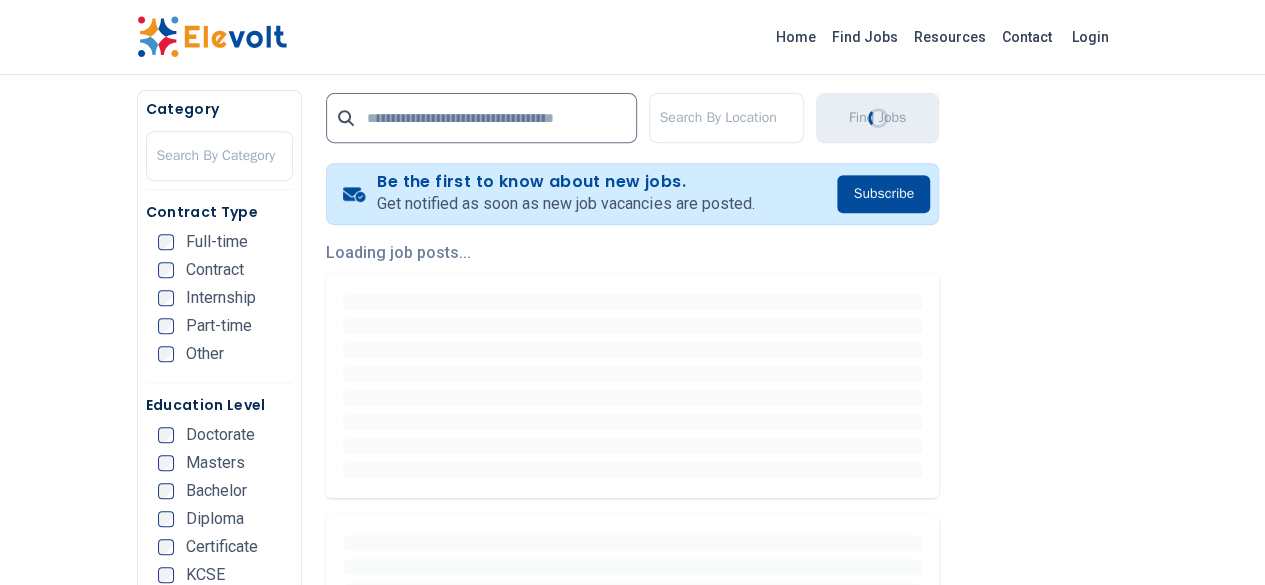 scroll, scrollTop: 0, scrollLeft: 0, axis: both 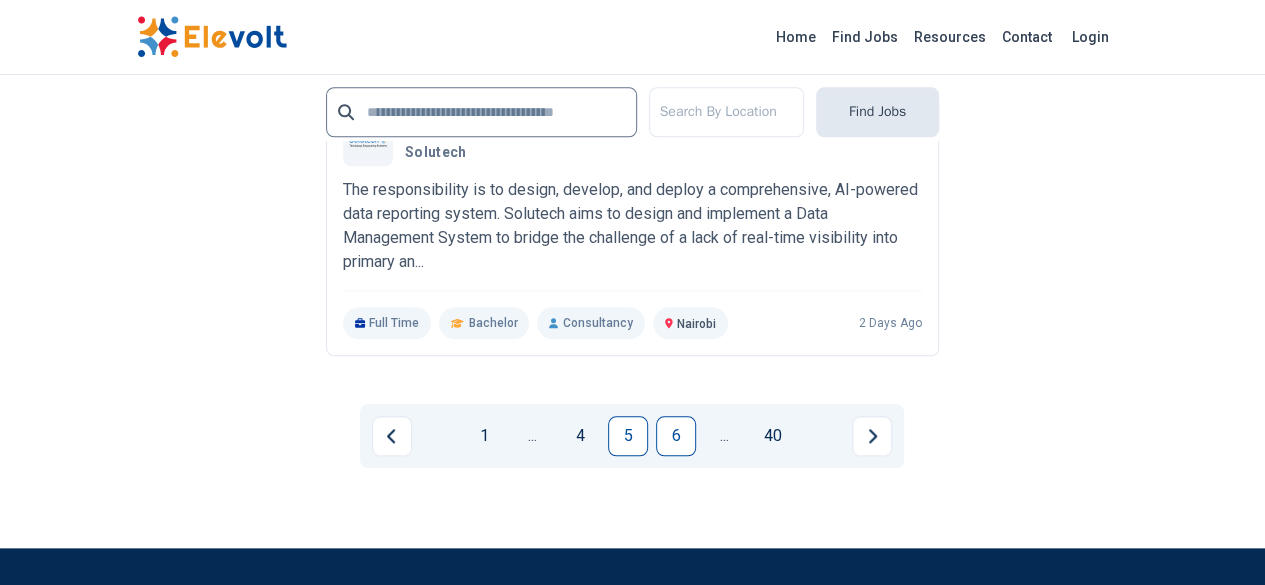 click on "6" at bounding box center (676, 436) 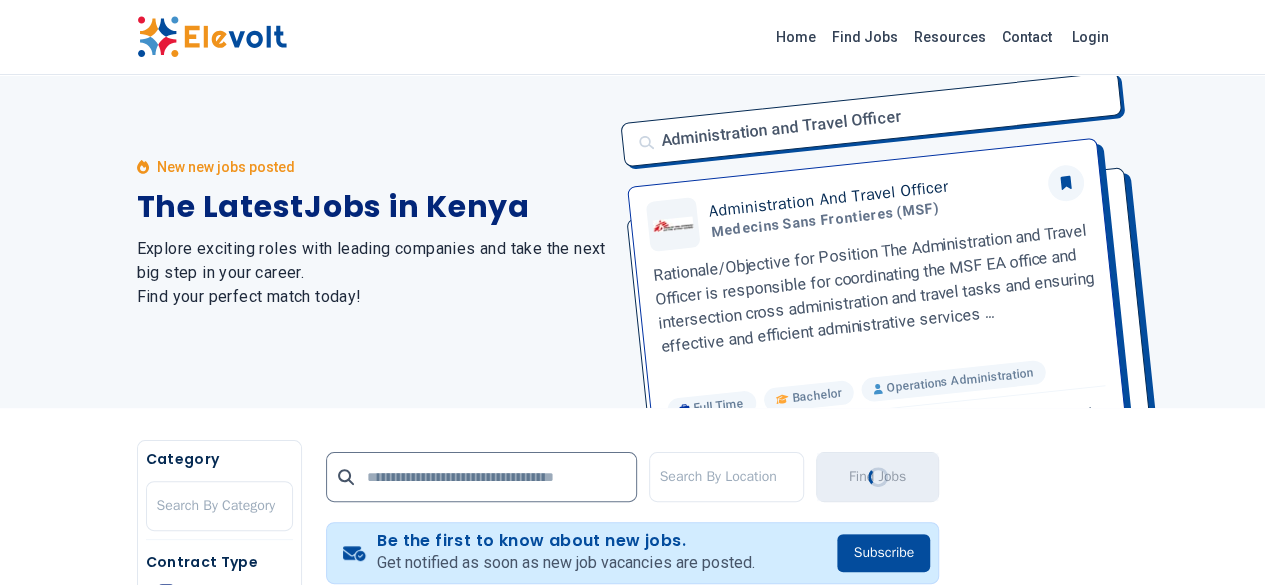 scroll, scrollTop: 0, scrollLeft: 0, axis: both 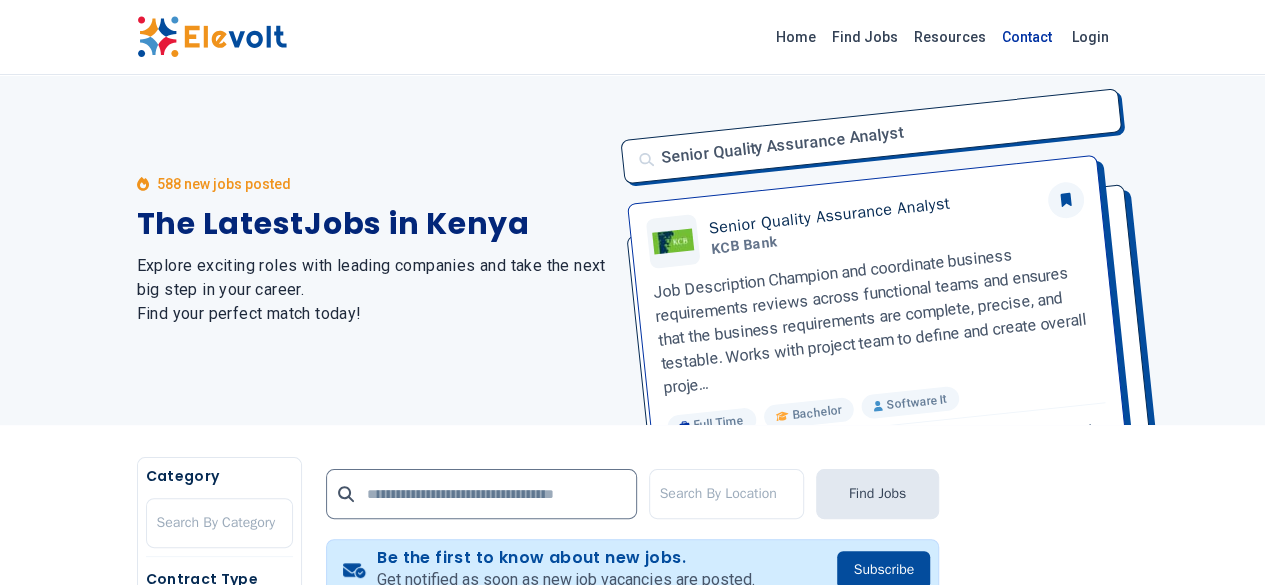 click on "Contact" at bounding box center [1027, 37] 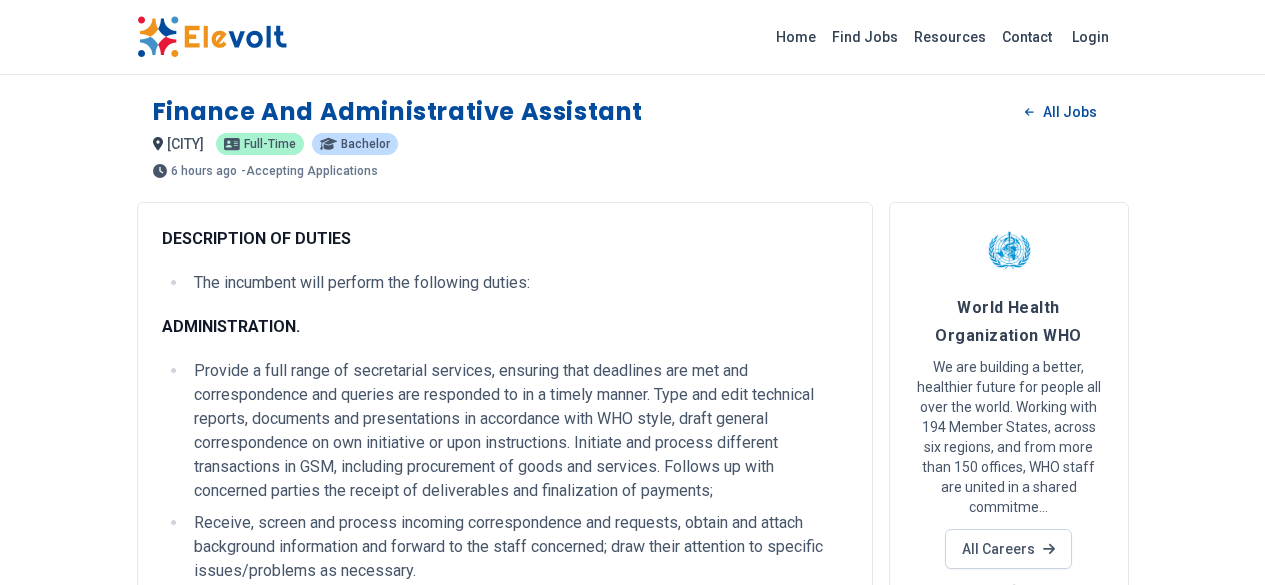 scroll, scrollTop: 0, scrollLeft: 0, axis: both 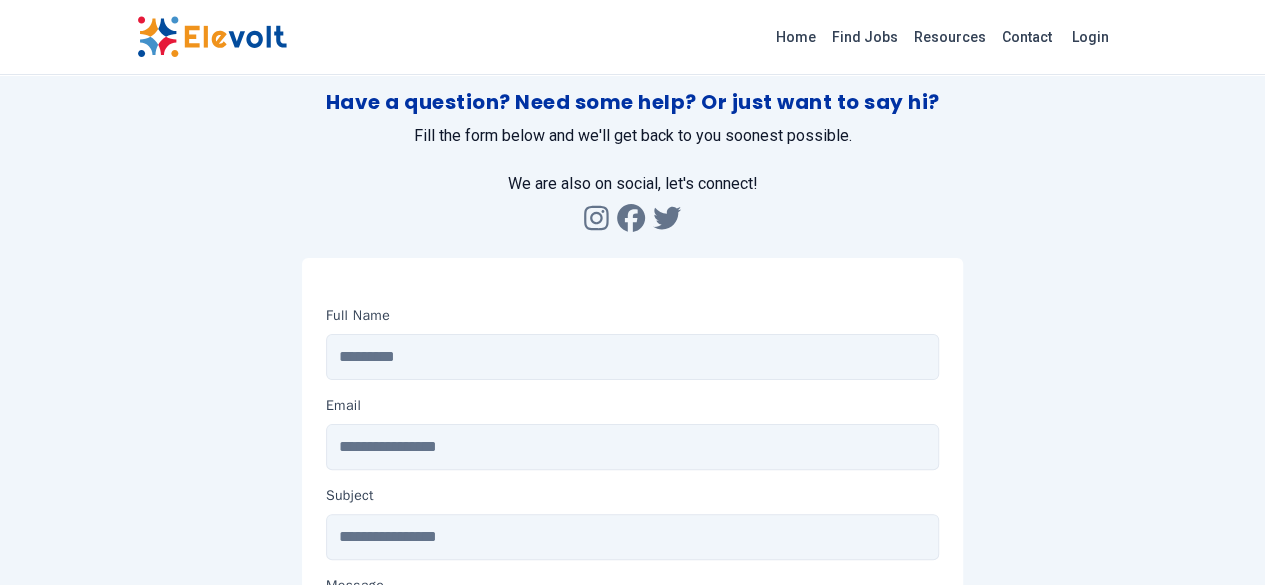 click on "Contact" at bounding box center (1027, 37) 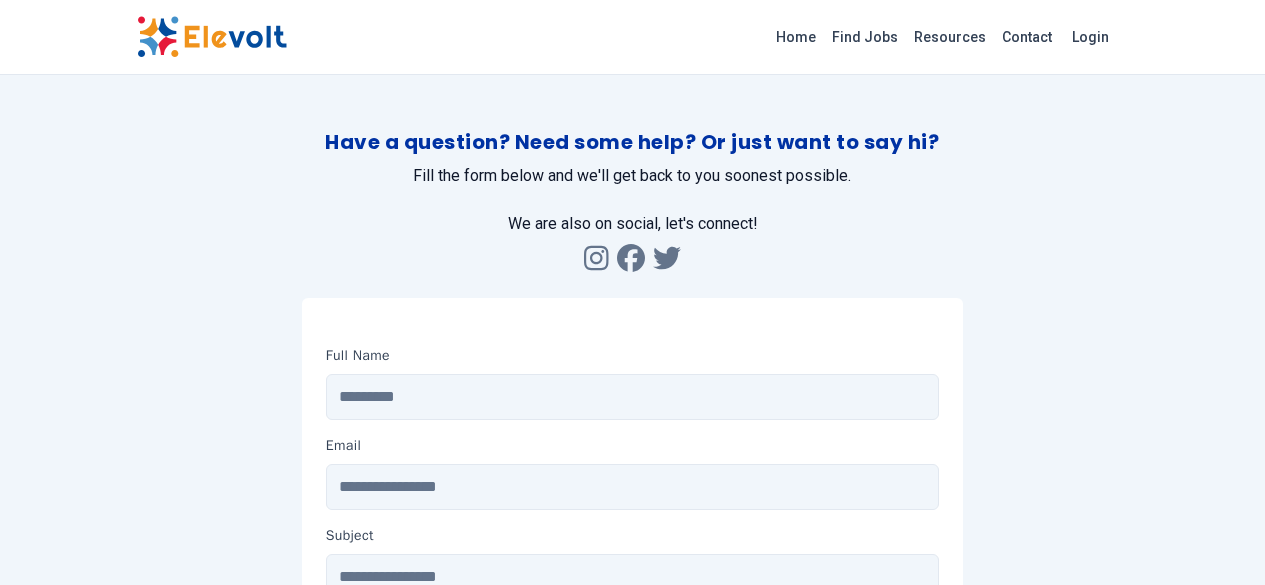 scroll, scrollTop: 0, scrollLeft: 0, axis: both 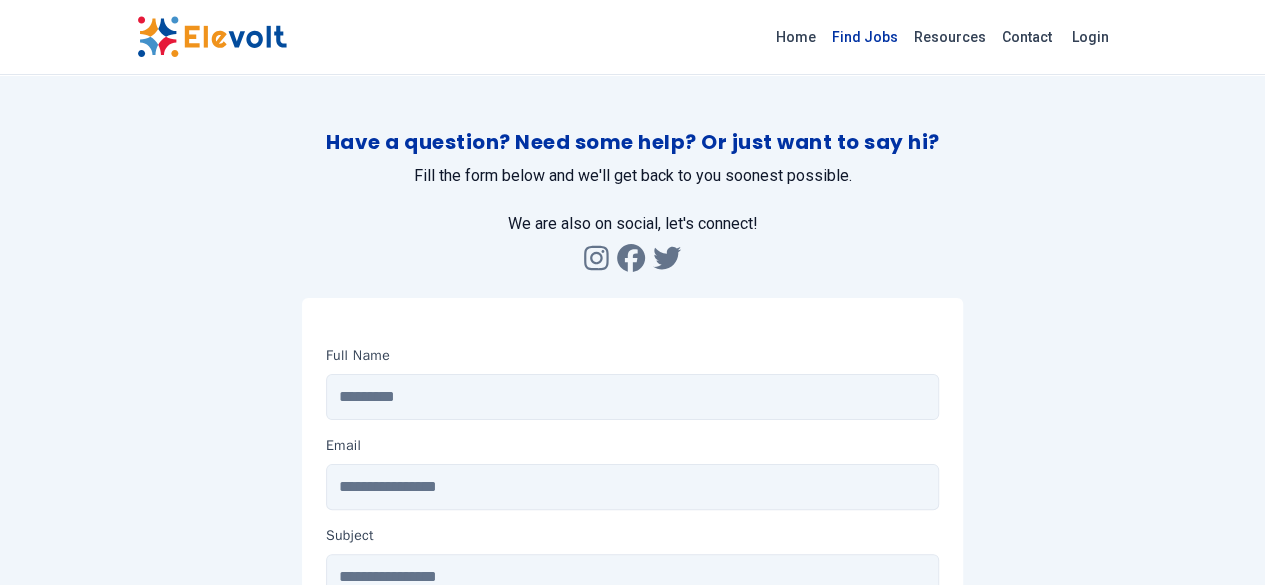 click on "Find Jobs" at bounding box center [865, 37] 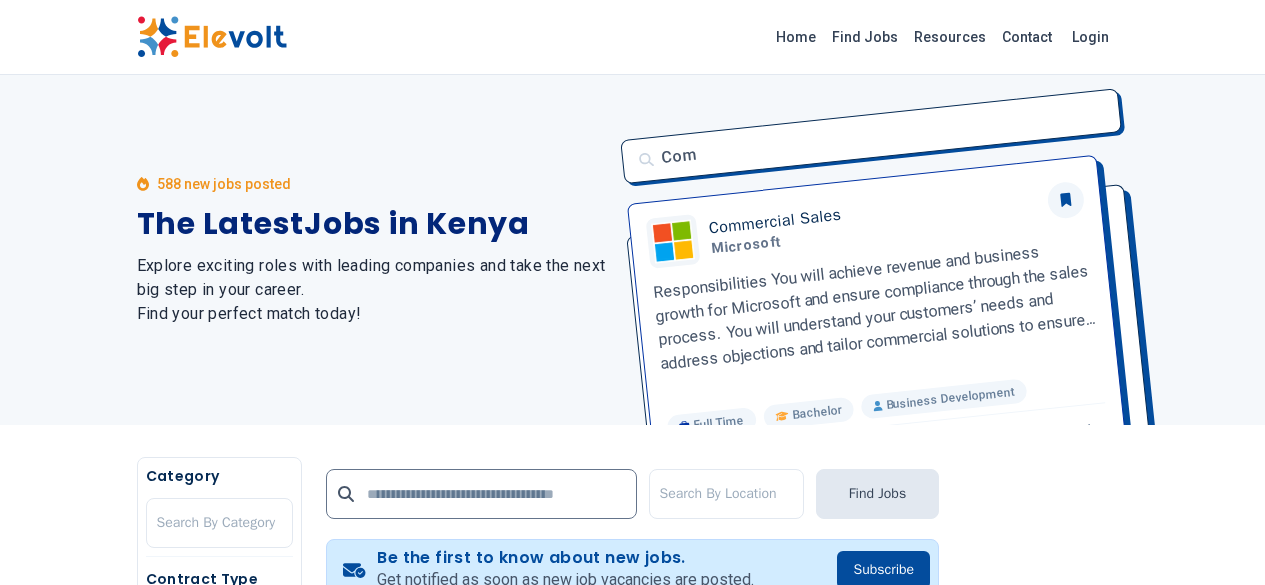 scroll, scrollTop: 0, scrollLeft: 0, axis: both 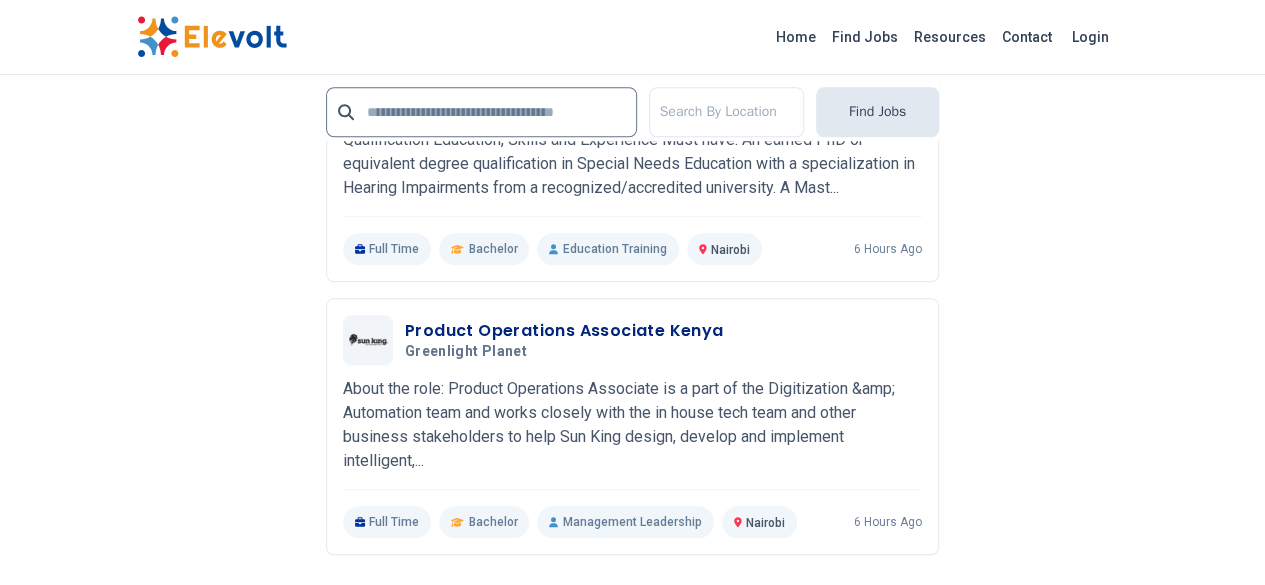 click on "2" at bounding box center (580, 635) 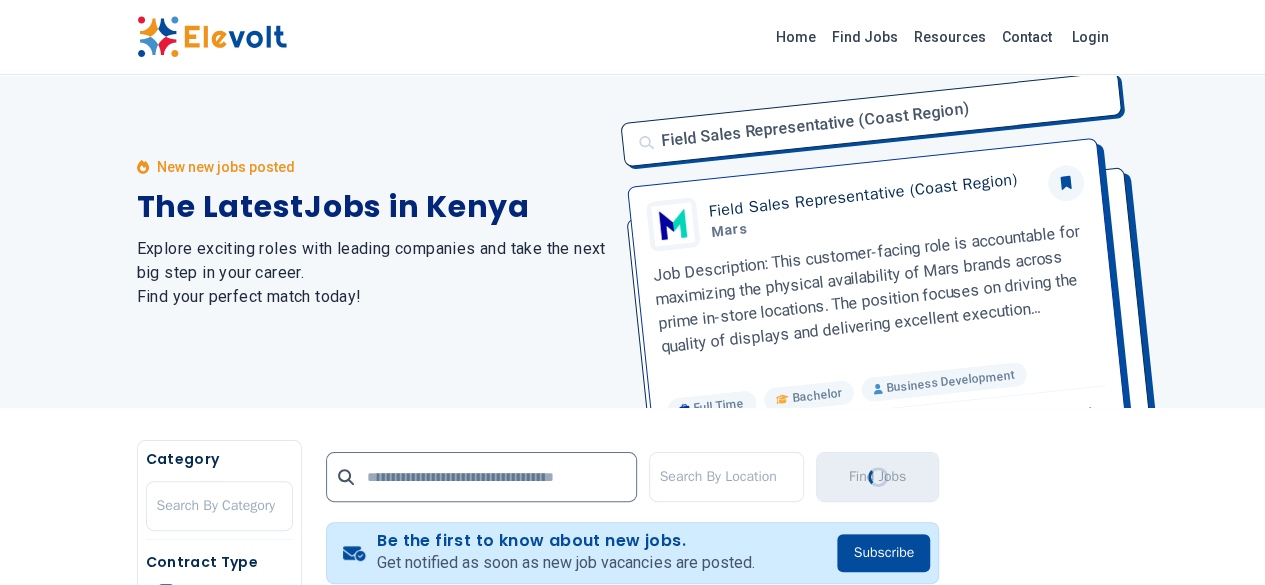scroll, scrollTop: 0, scrollLeft: 0, axis: both 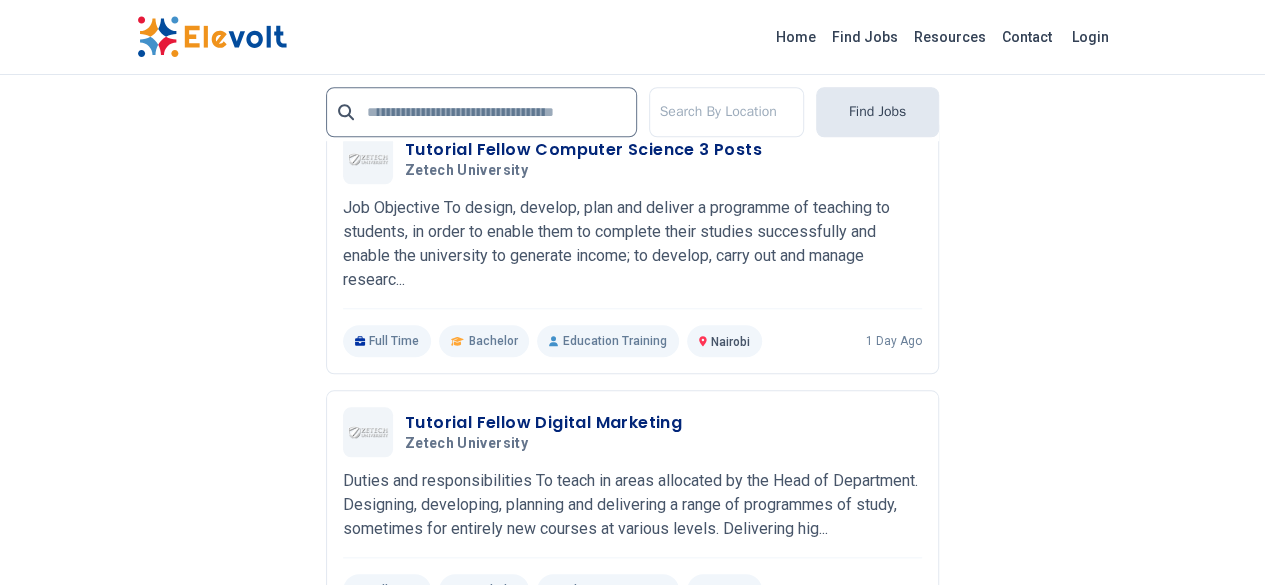 click on "3" at bounding box center (604, 703) 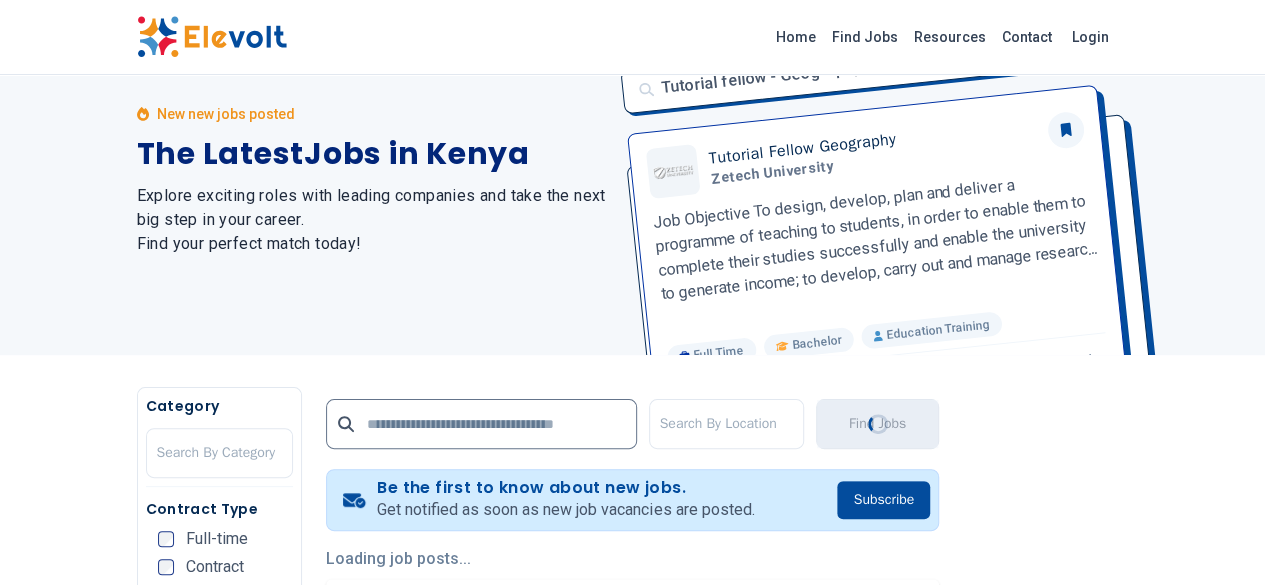 scroll, scrollTop: 0, scrollLeft: 0, axis: both 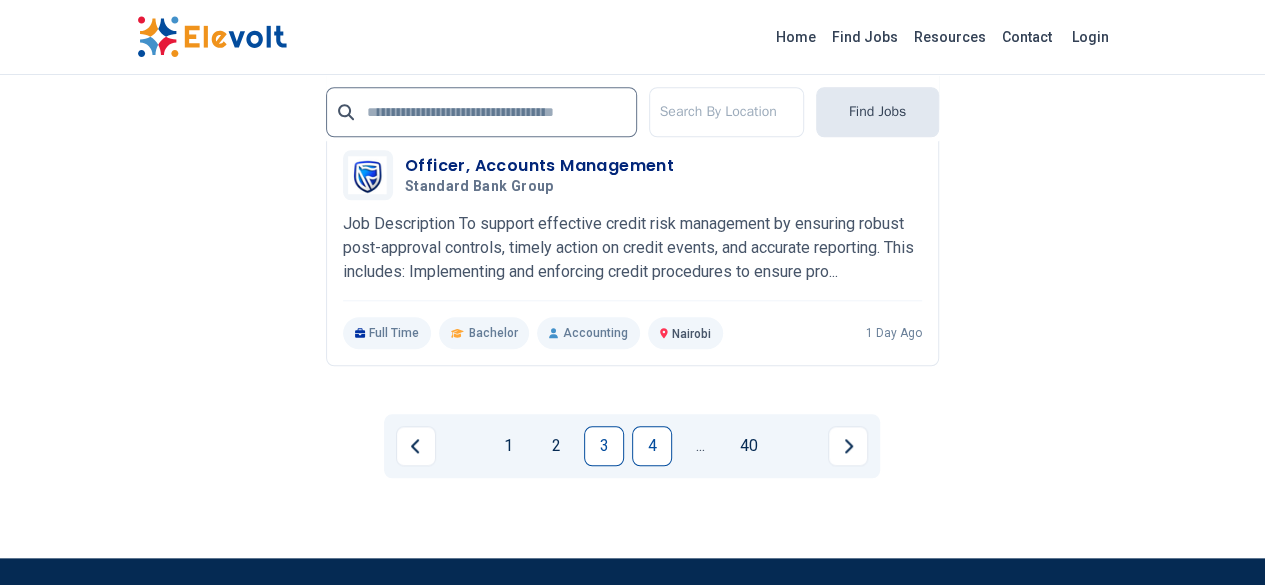 click on "4" at bounding box center (652, 446) 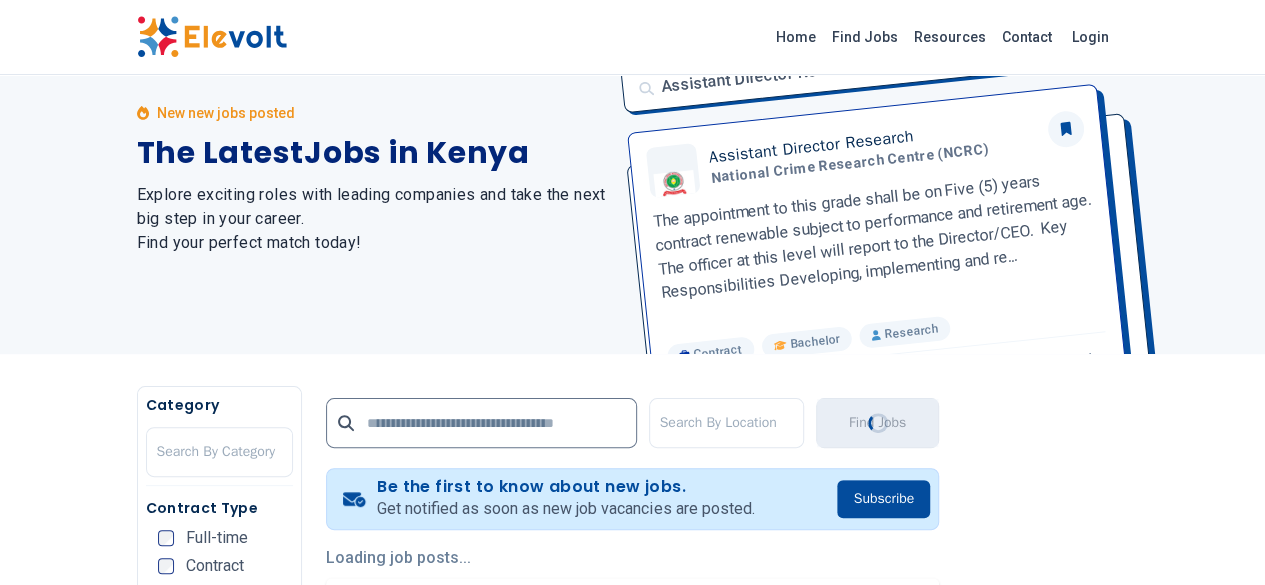 scroll, scrollTop: 0, scrollLeft: 0, axis: both 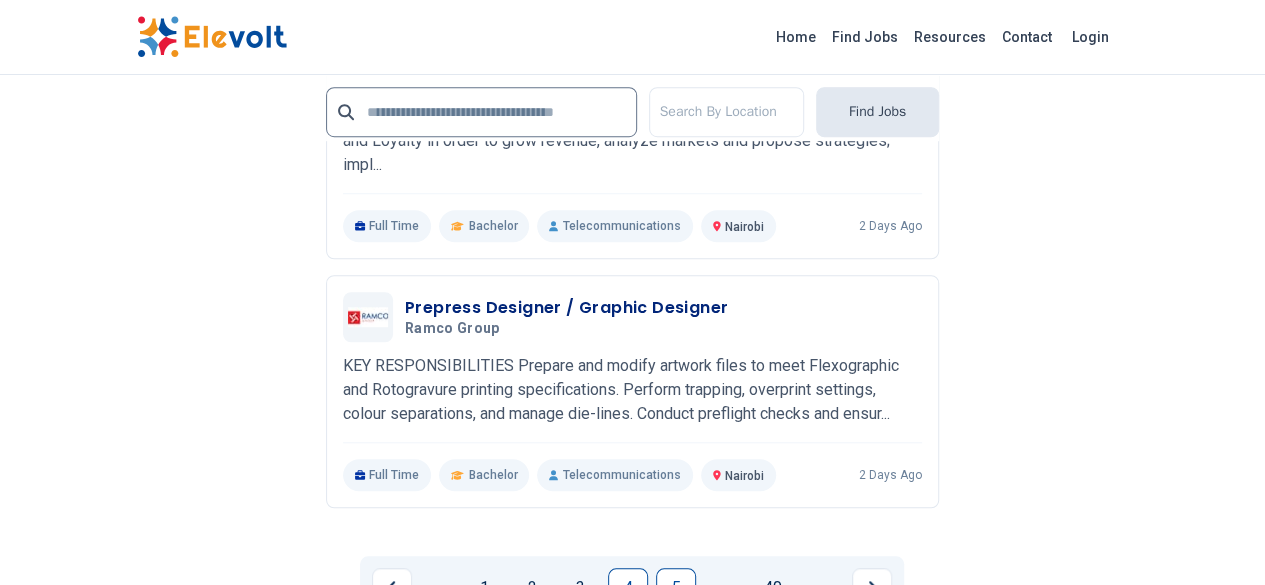 click on "5" at bounding box center [676, 588] 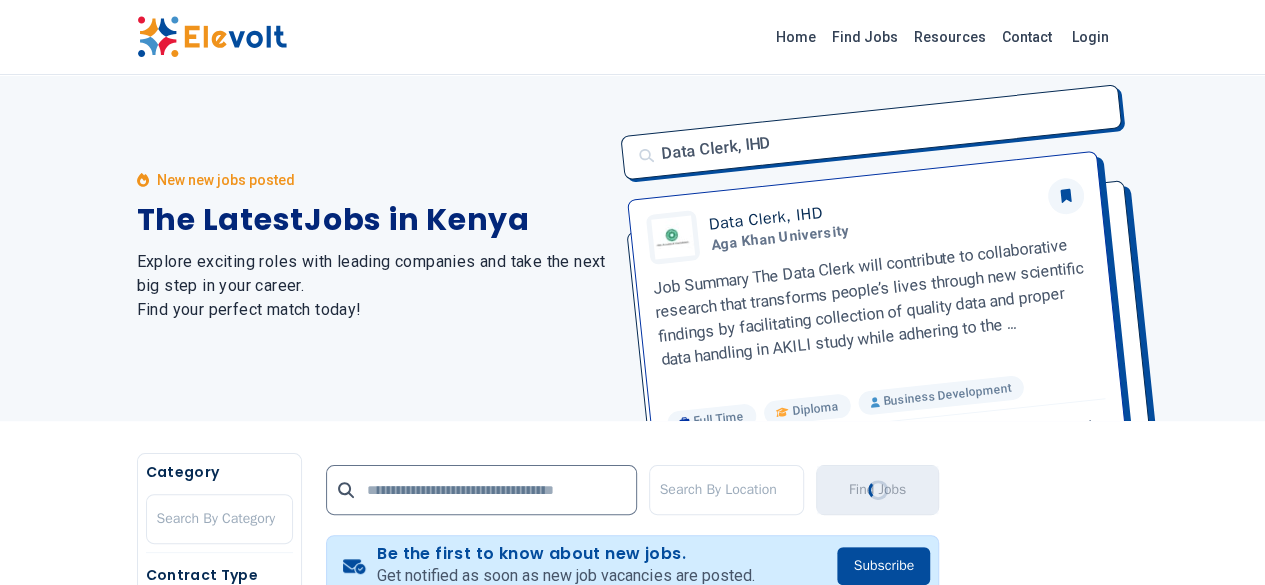 scroll, scrollTop: 0, scrollLeft: 0, axis: both 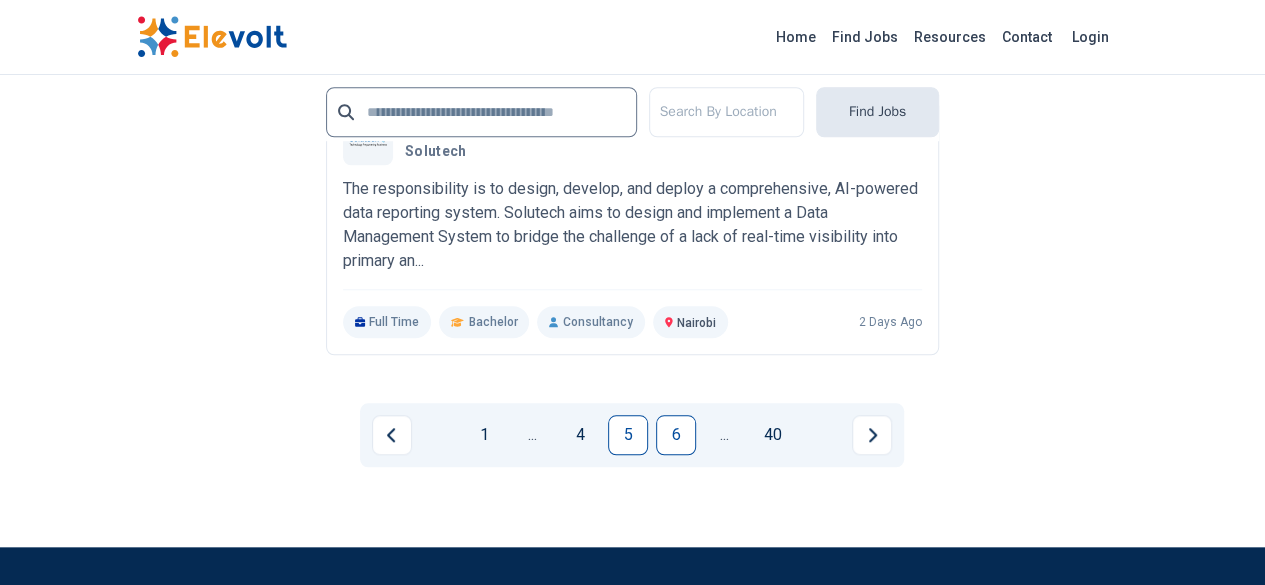 click on "6" at bounding box center (676, 435) 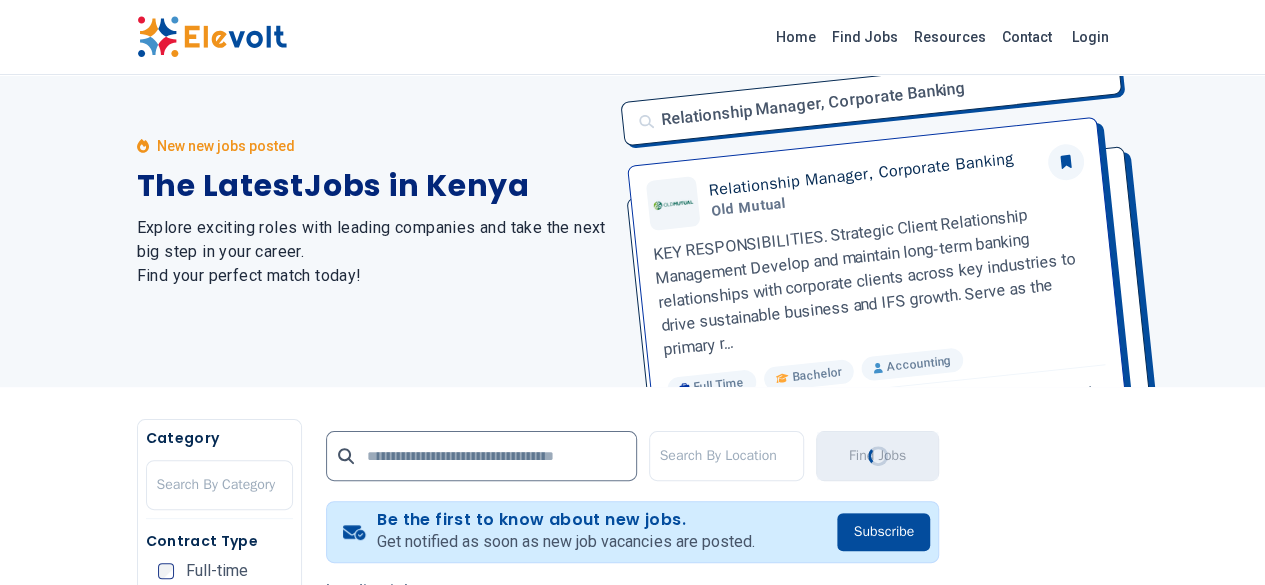scroll, scrollTop: 0, scrollLeft: 0, axis: both 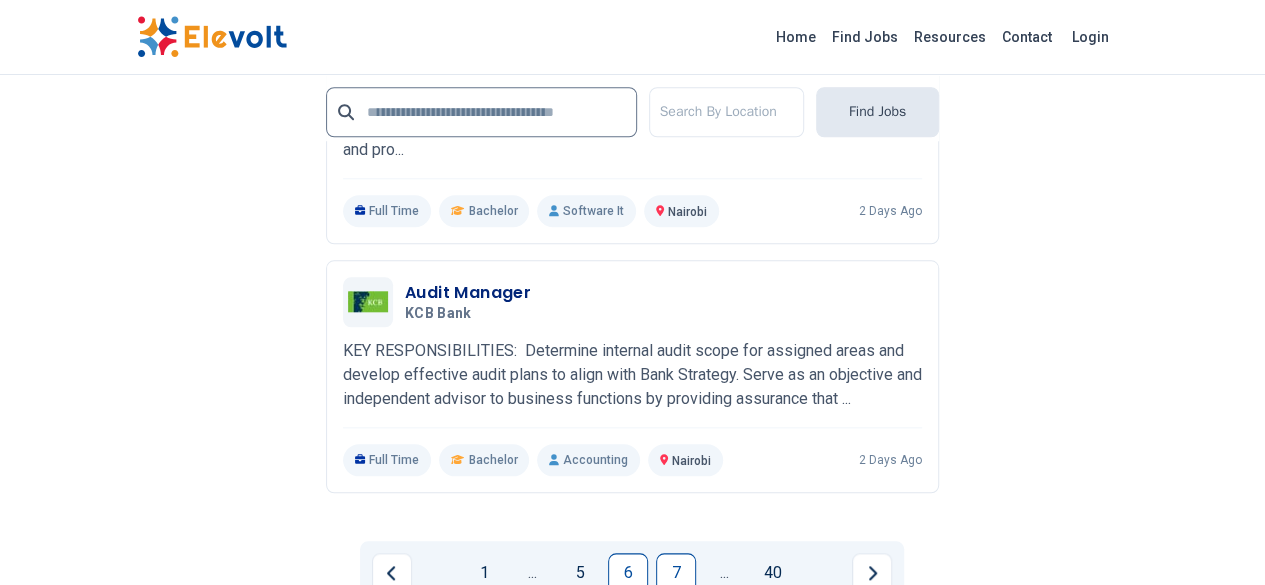 click on "7" at bounding box center (676, 573) 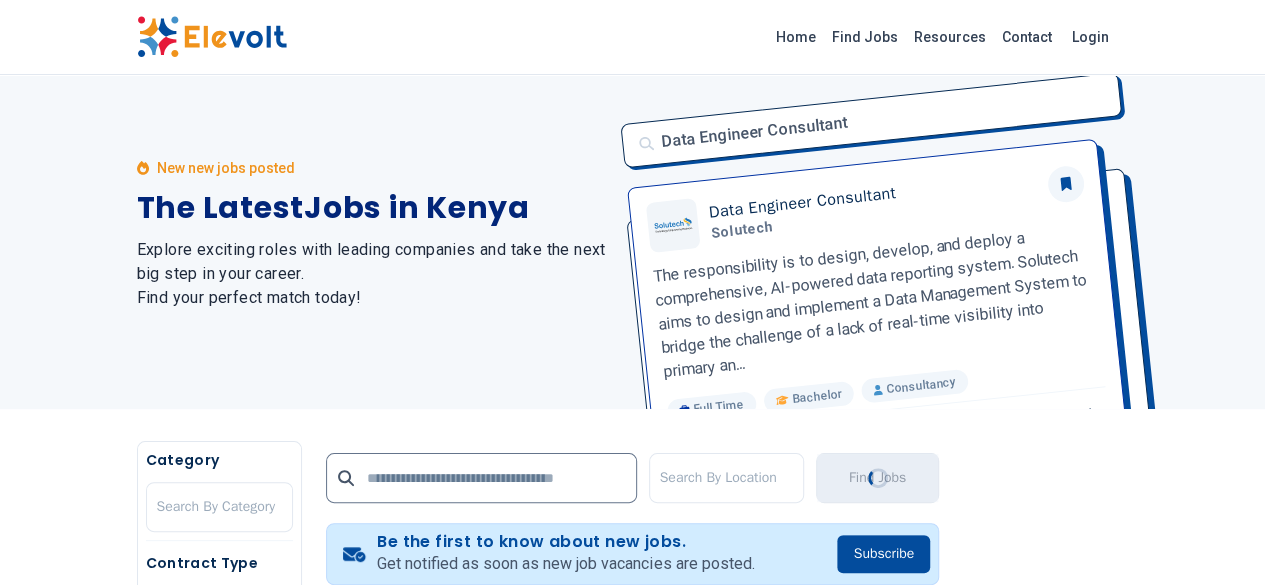 scroll, scrollTop: 0, scrollLeft: 0, axis: both 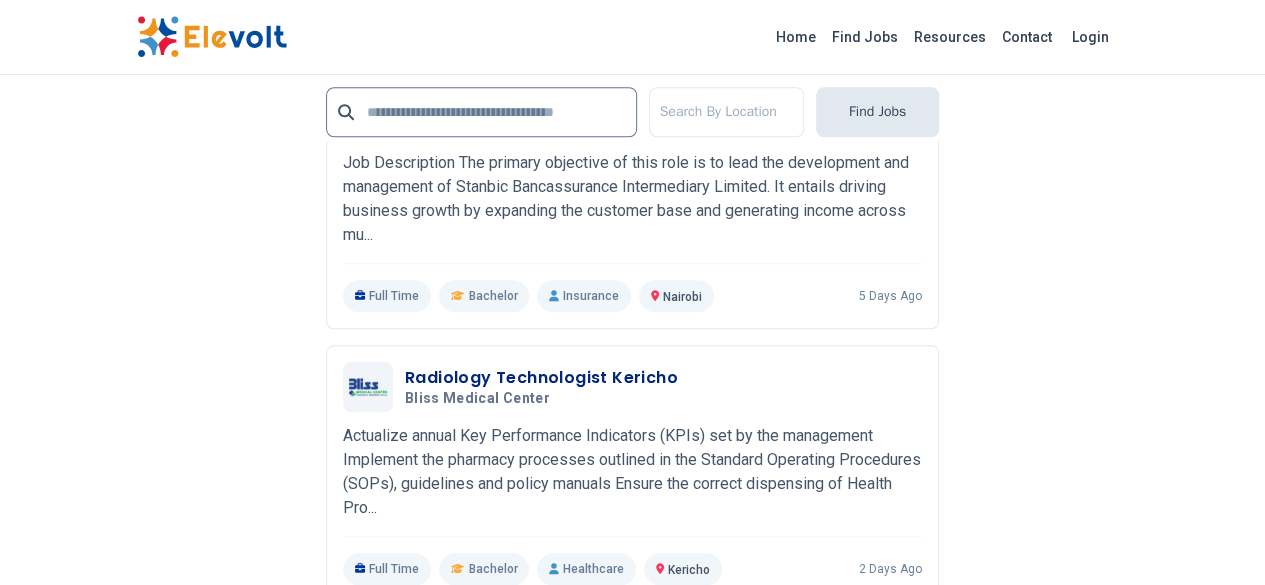 click on "8" at bounding box center [676, 682] 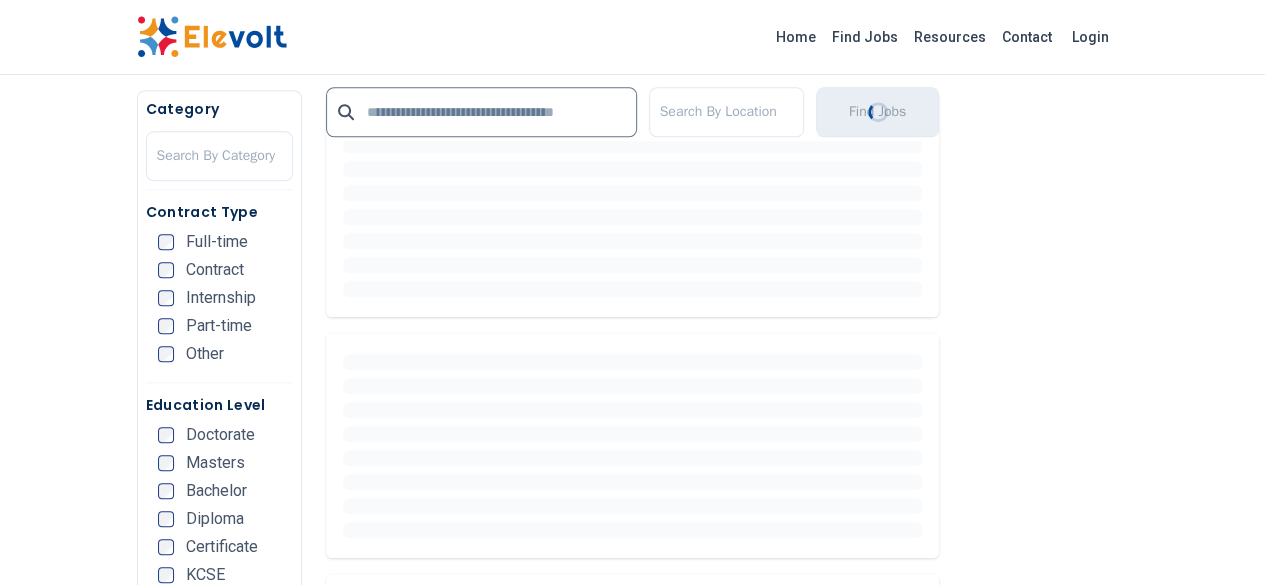 scroll, scrollTop: 0, scrollLeft: 0, axis: both 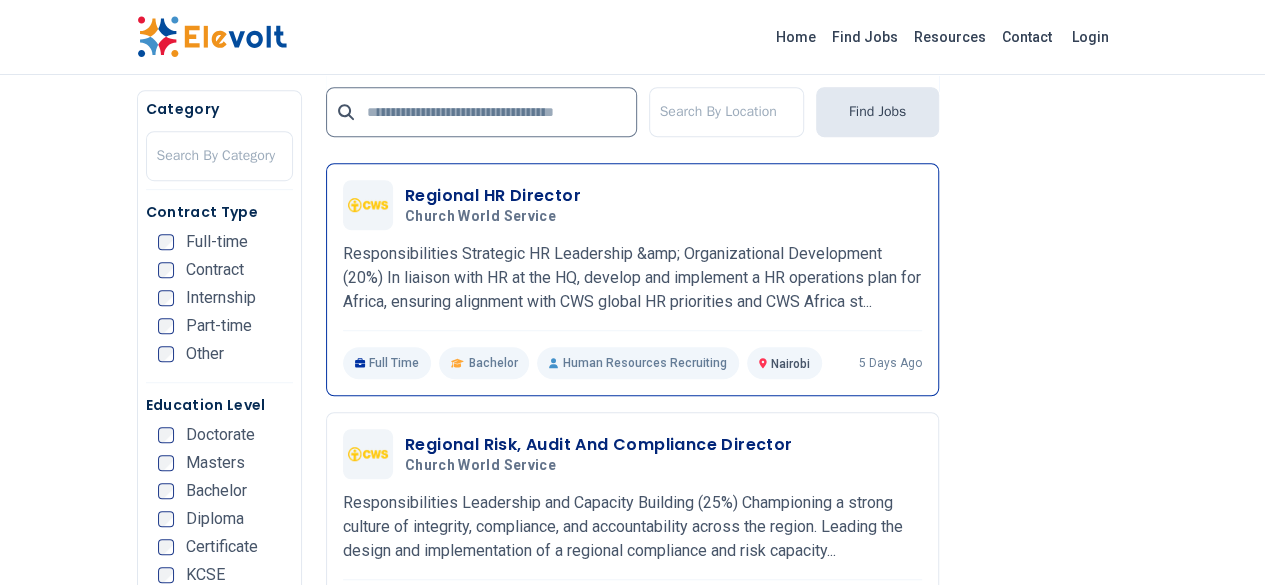 click on "Responsibilities
Strategic HR Leadership &amp; Organizational Development (20%)
In liaison with HR at the HQ, develop and implement a HR operations plan for Africa, ensuring alignment with CWS global HR priorities and CWS Africa st..." at bounding box center (632, 278) 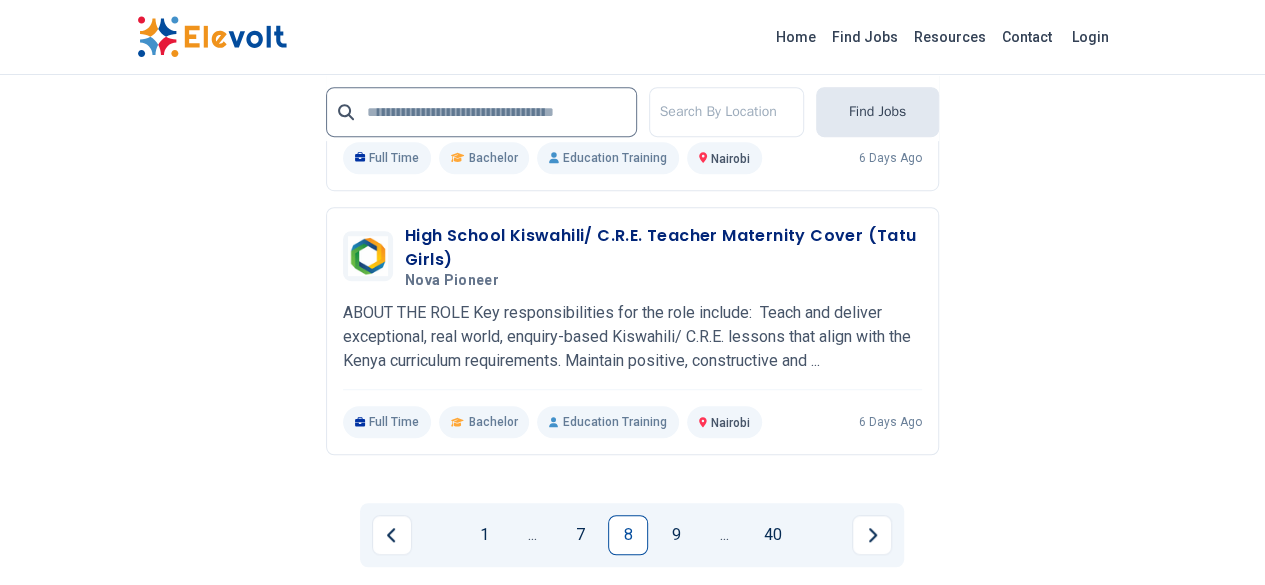 scroll, scrollTop: 4309, scrollLeft: 0, axis: vertical 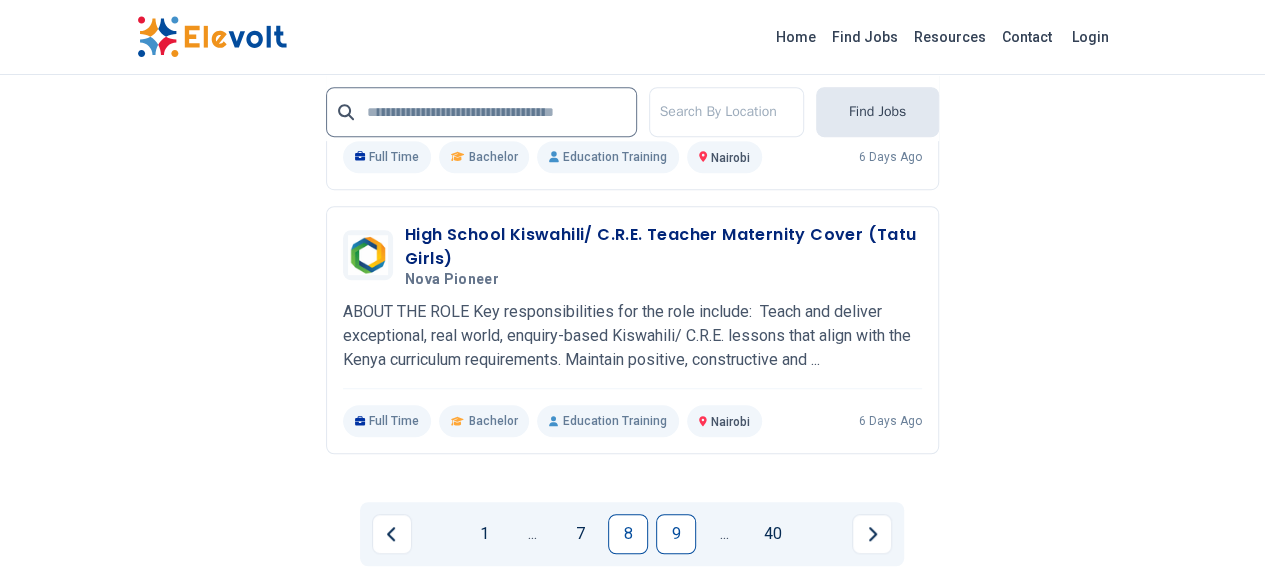 click on "9" at bounding box center [676, 534] 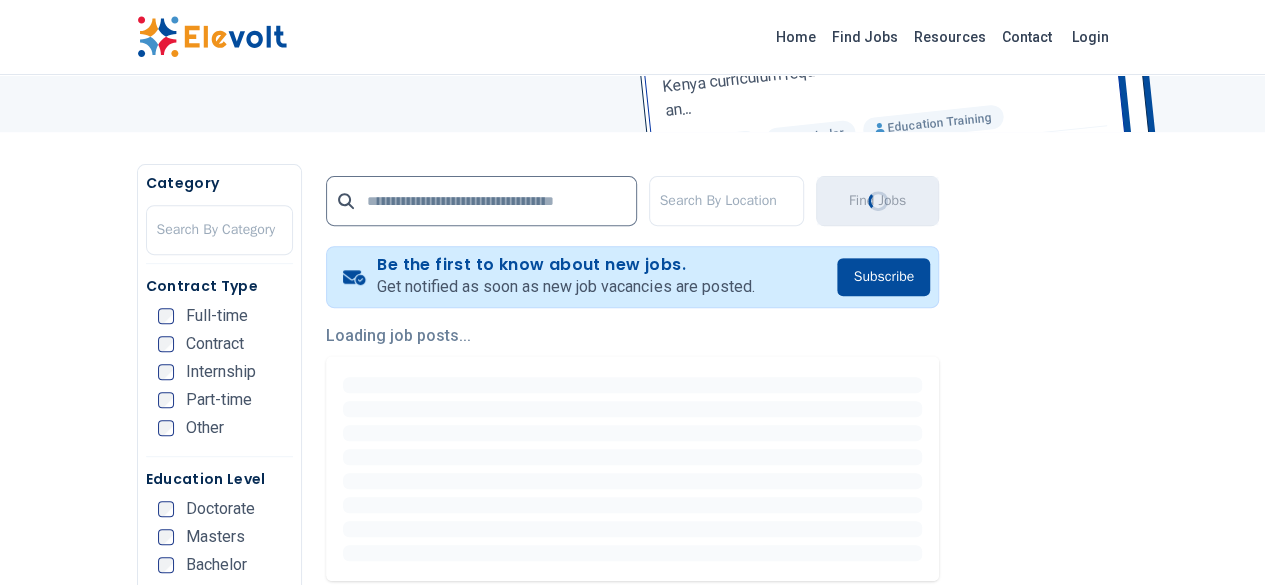 scroll, scrollTop: 0, scrollLeft: 0, axis: both 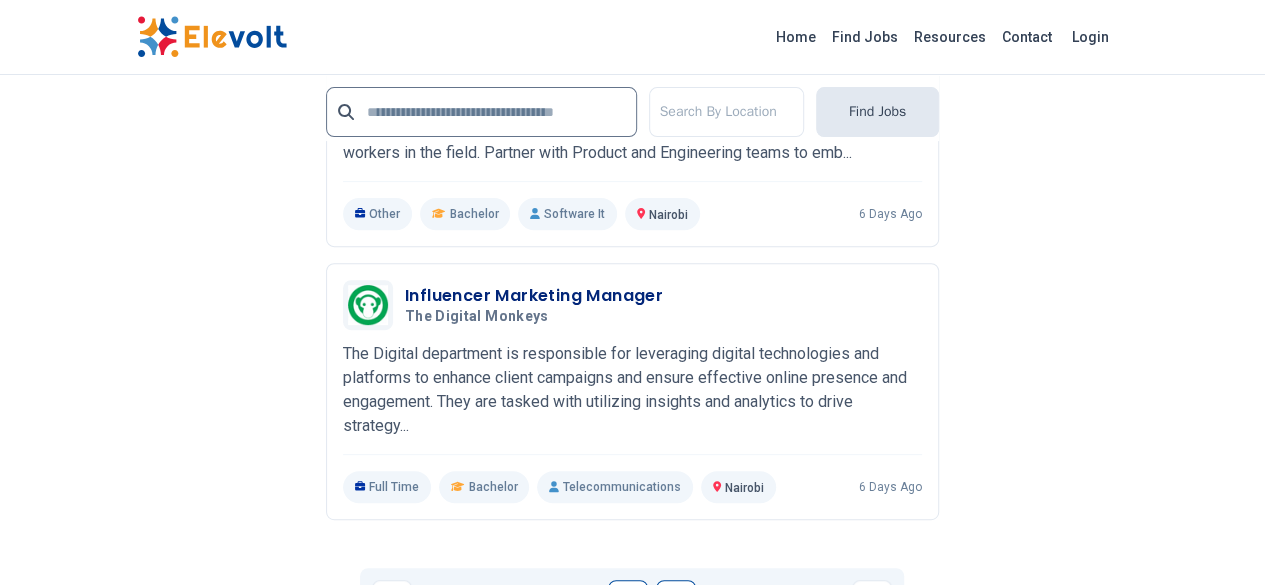 click on "10" at bounding box center [676, 600] 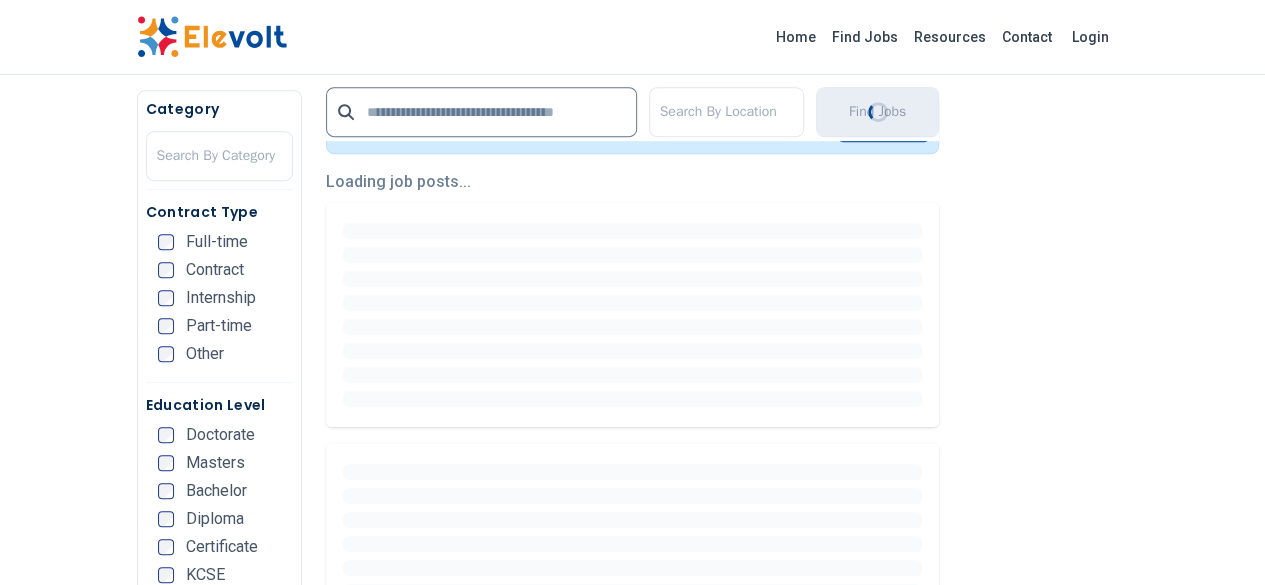 scroll, scrollTop: 449, scrollLeft: 0, axis: vertical 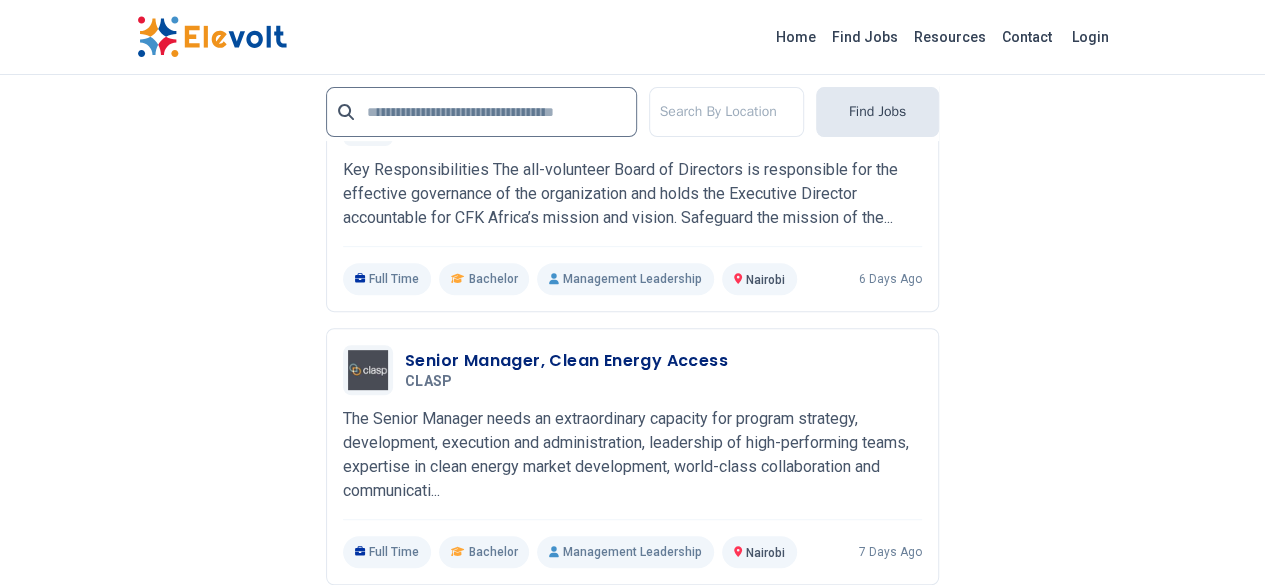 click on "588 new jobs posted The Latest   Jobs in   Kenya Explore exciting roles with leading companies and take the next big step in your career.  Find your perfect match today! Field Sales Representative- [CITY] East Field Sales Representative  [CITY] East Poa Internet Mission Statement for the Role:
Responsible for delivering the overall revenue and customer growth targets within the specific defined geographical territory.
Area Coverage:
[CITY] East: Barnabas, Free Area, Jerusalem, Kiratina, Ma...   Full Time   Bachelor   Business Development   [CITY] 6 days ago Category Search By Category Contract Type Full-time Contract Internship Part-time Other Education Level Doctorate Masters Bachelor Diploma Certificate KCSE KCPE Other Search By Location Find Jobs Be the first to know about new jobs. Get notified as soon as new job vacancies are posted. Subscribe Showing 588 jobs Legal Officer University of Embu [DATE] [DATE] [CITY] KE Requirements
Other Job Requirements
Requirement" at bounding box center (632, -1639) 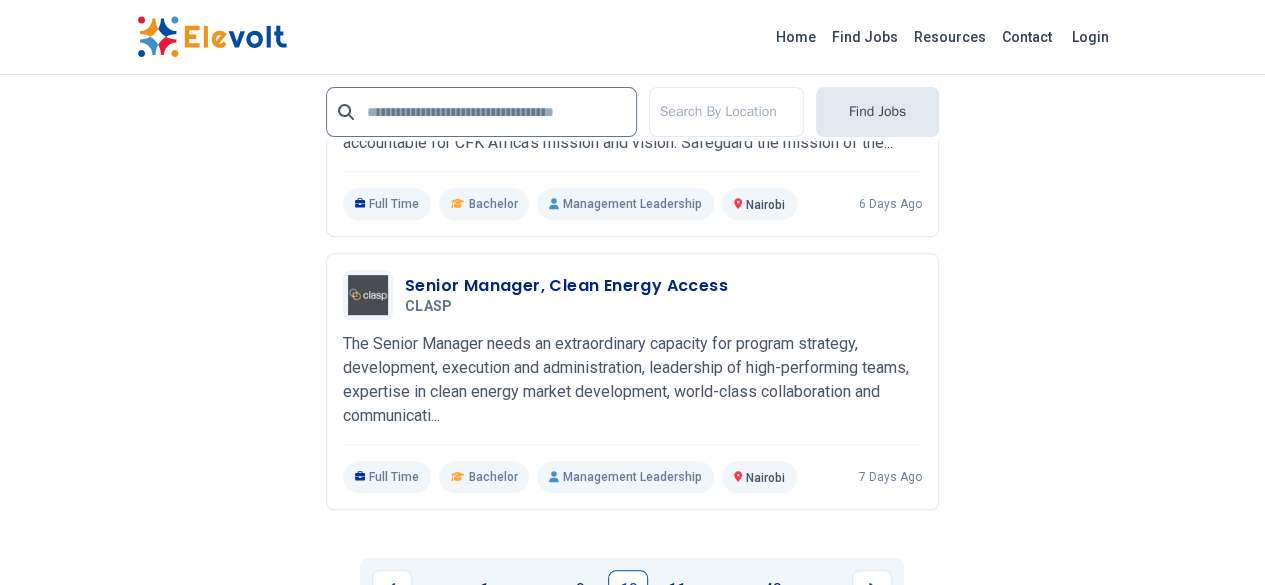 scroll, scrollTop: 4135, scrollLeft: 0, axis: vertical 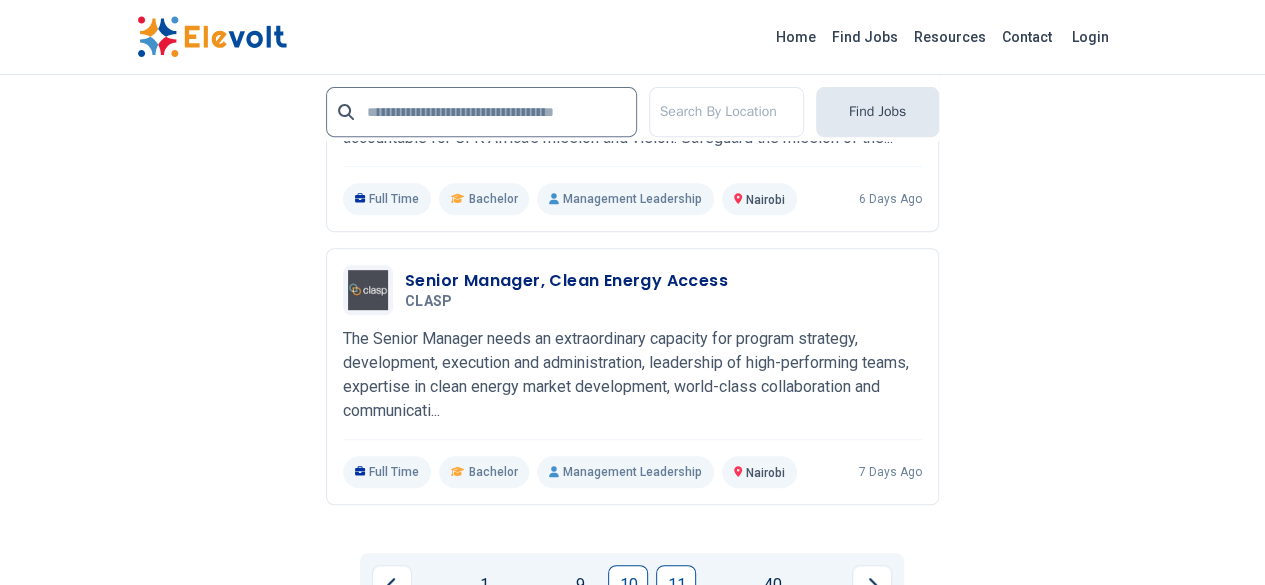 click on "11" at bounding box center (676, 585) 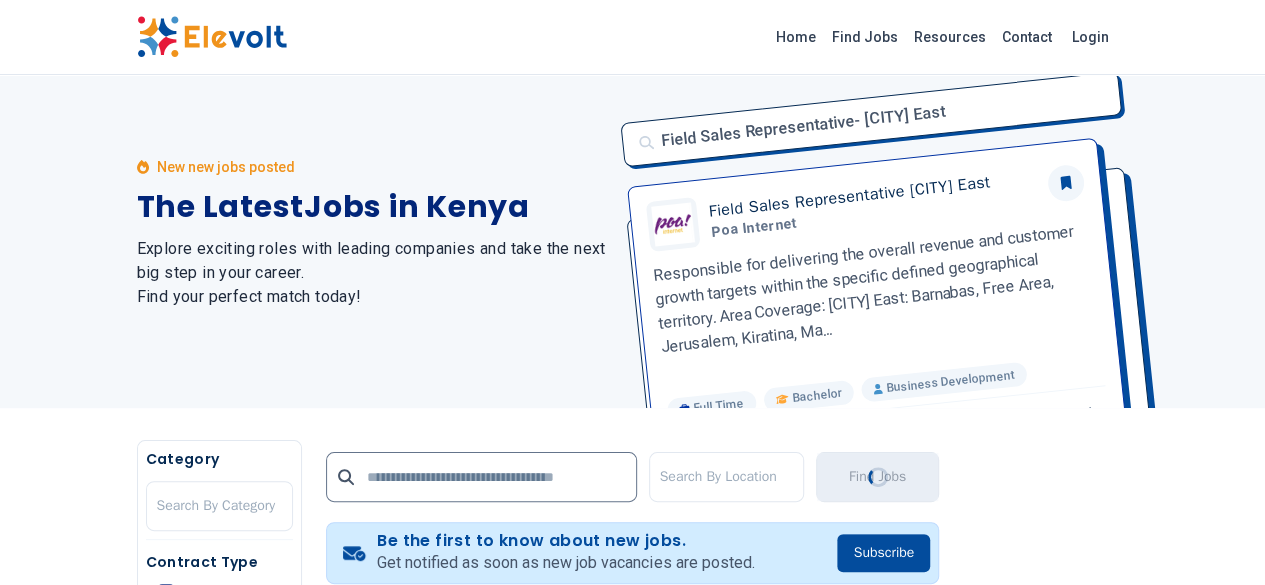 scroll, scrollTop: 0, scrollLeft: 0, axis: both 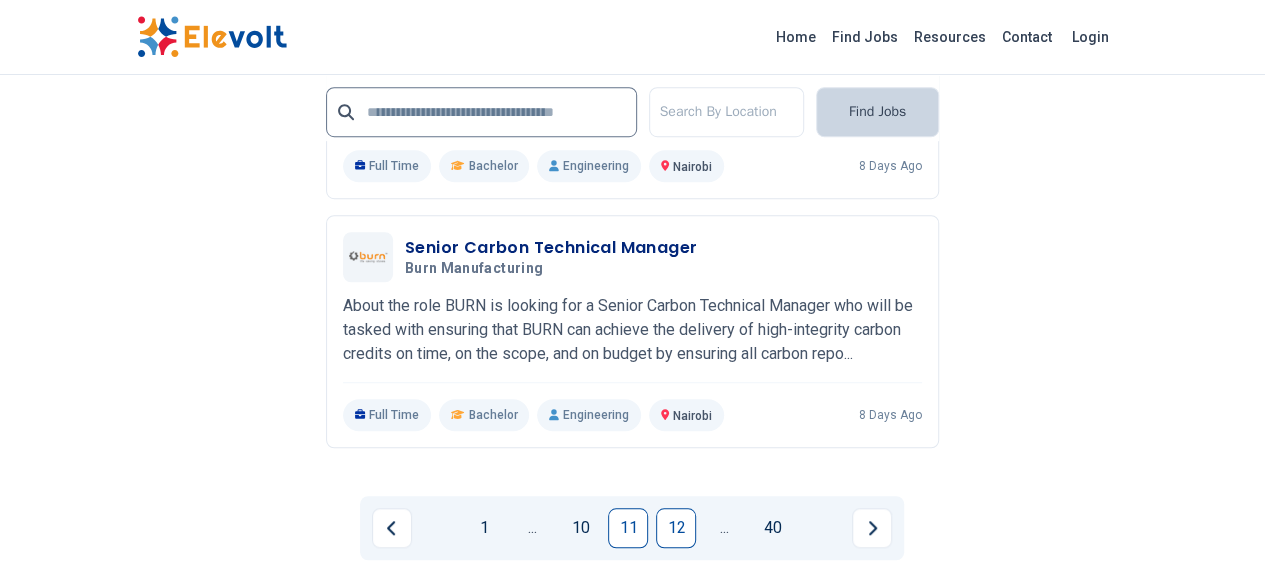 click on "12" at bounding box center (676, 528) 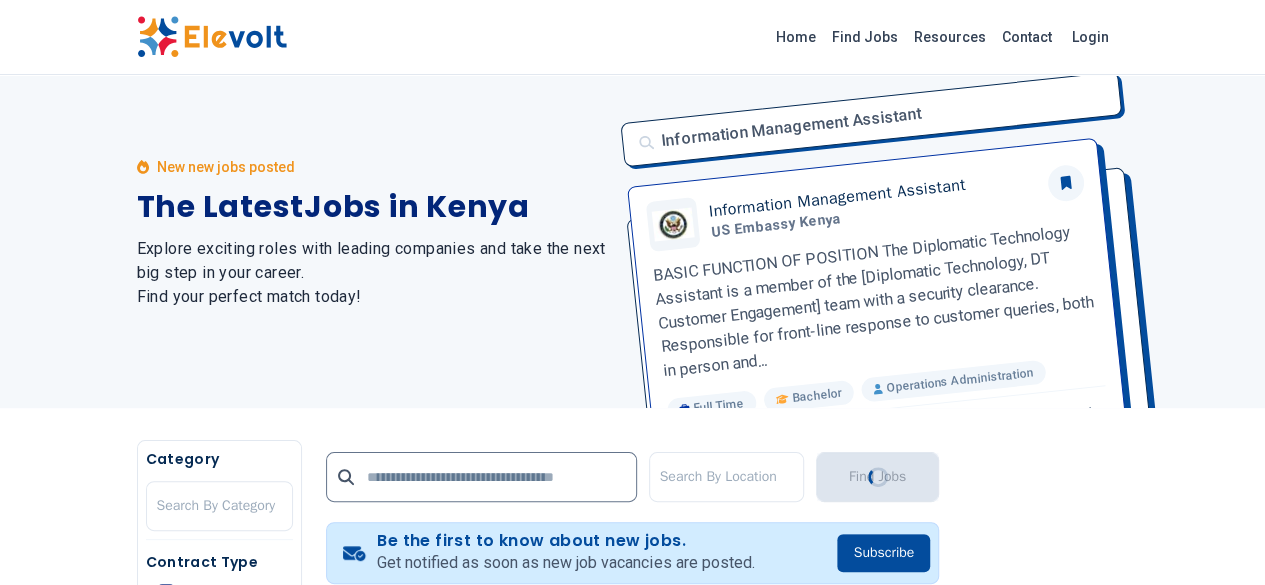 scroll, scrollTop: 0, scrollLeft: 0, axis: both 